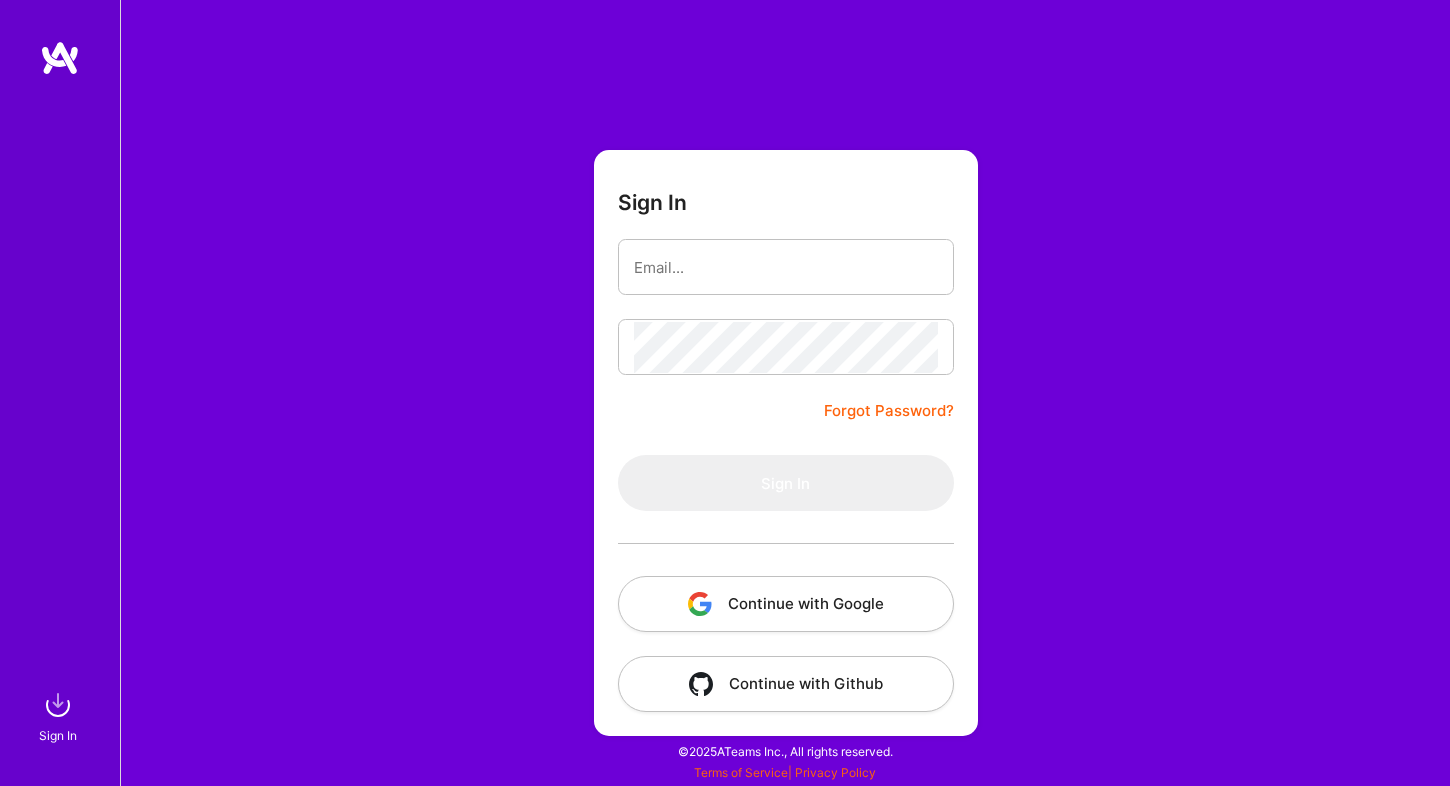 scroll, scrollTop: 0, scrollLeft: 0, axis: both 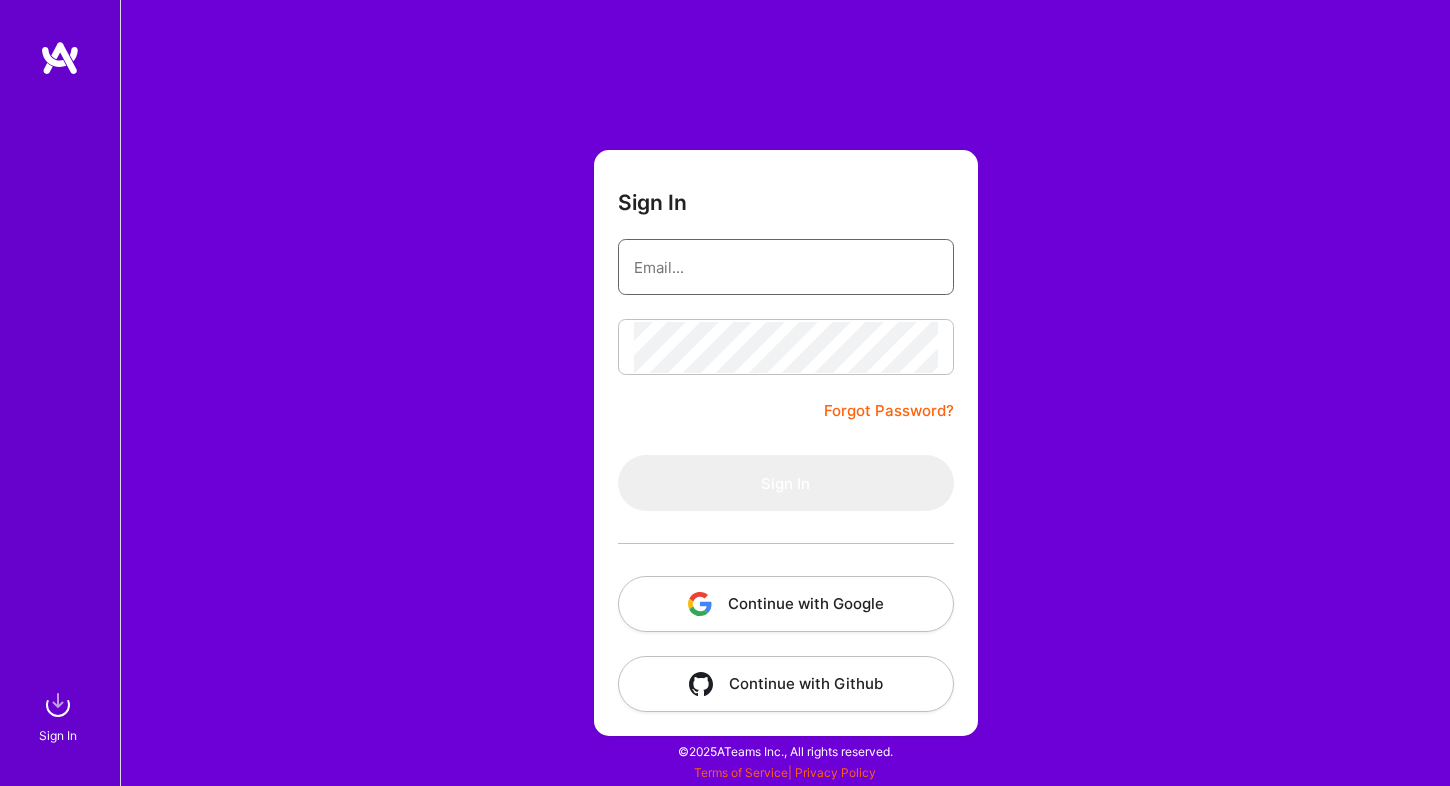 click at bounding box center (786, 267) 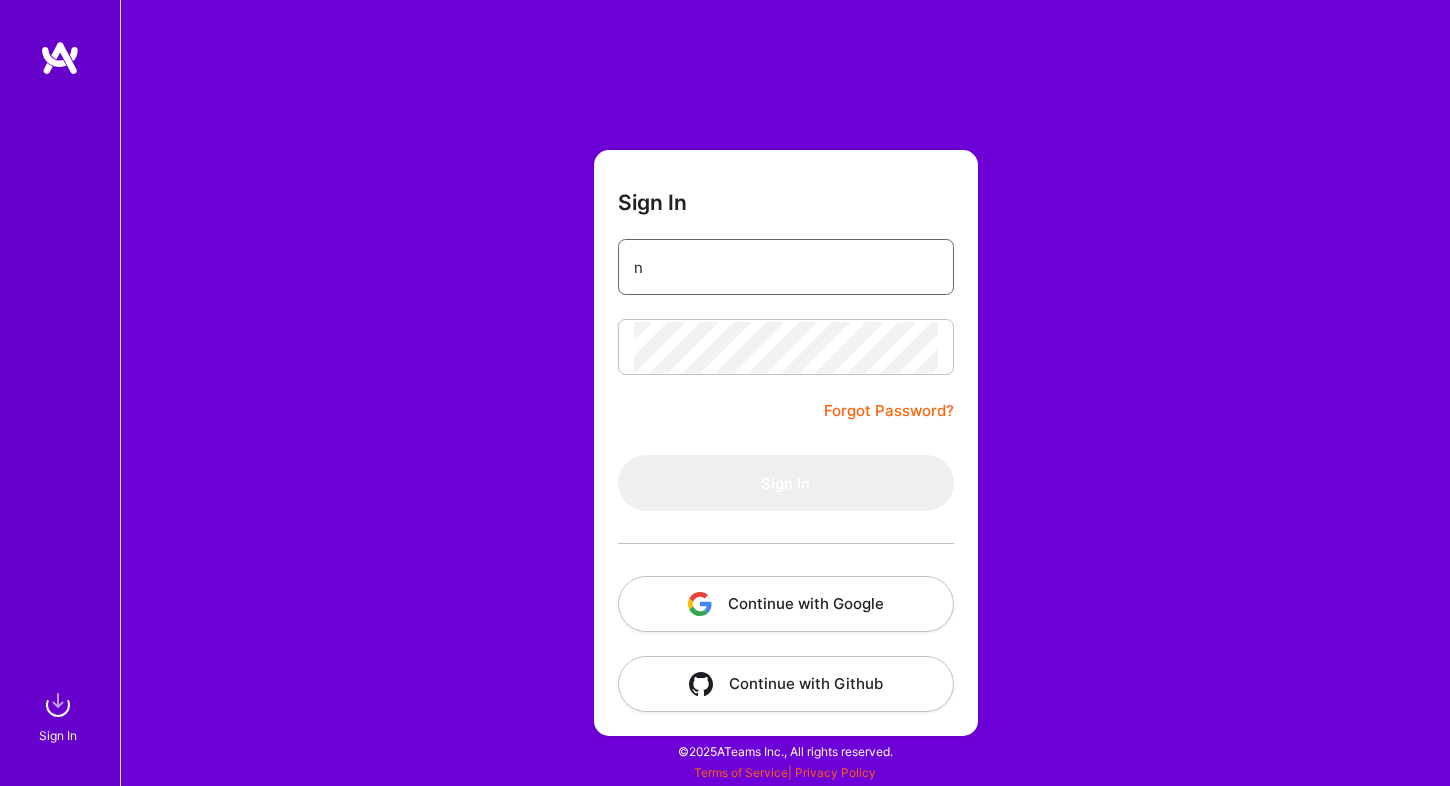 type on "n" 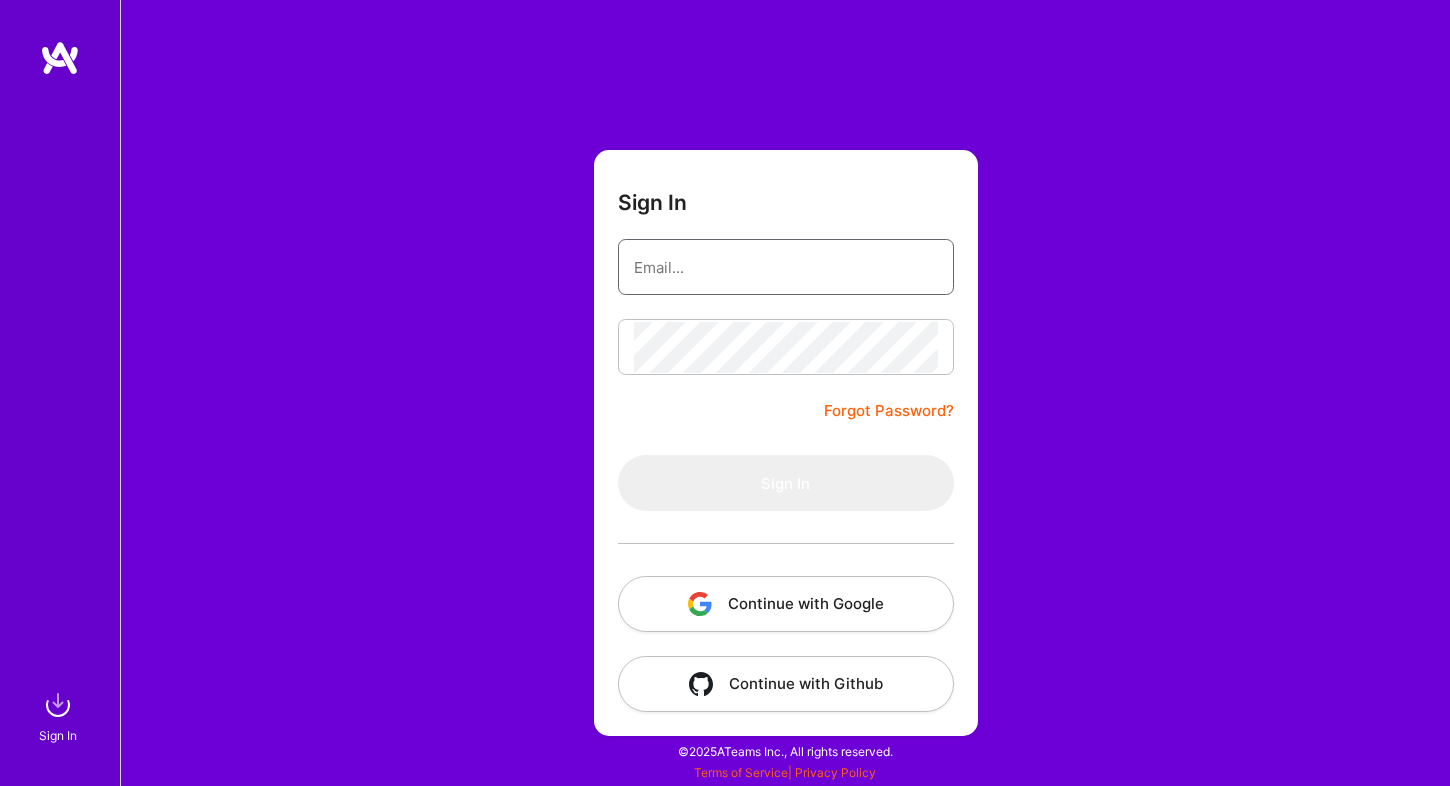 paste on "nuno.maltez@cognitiva.com" 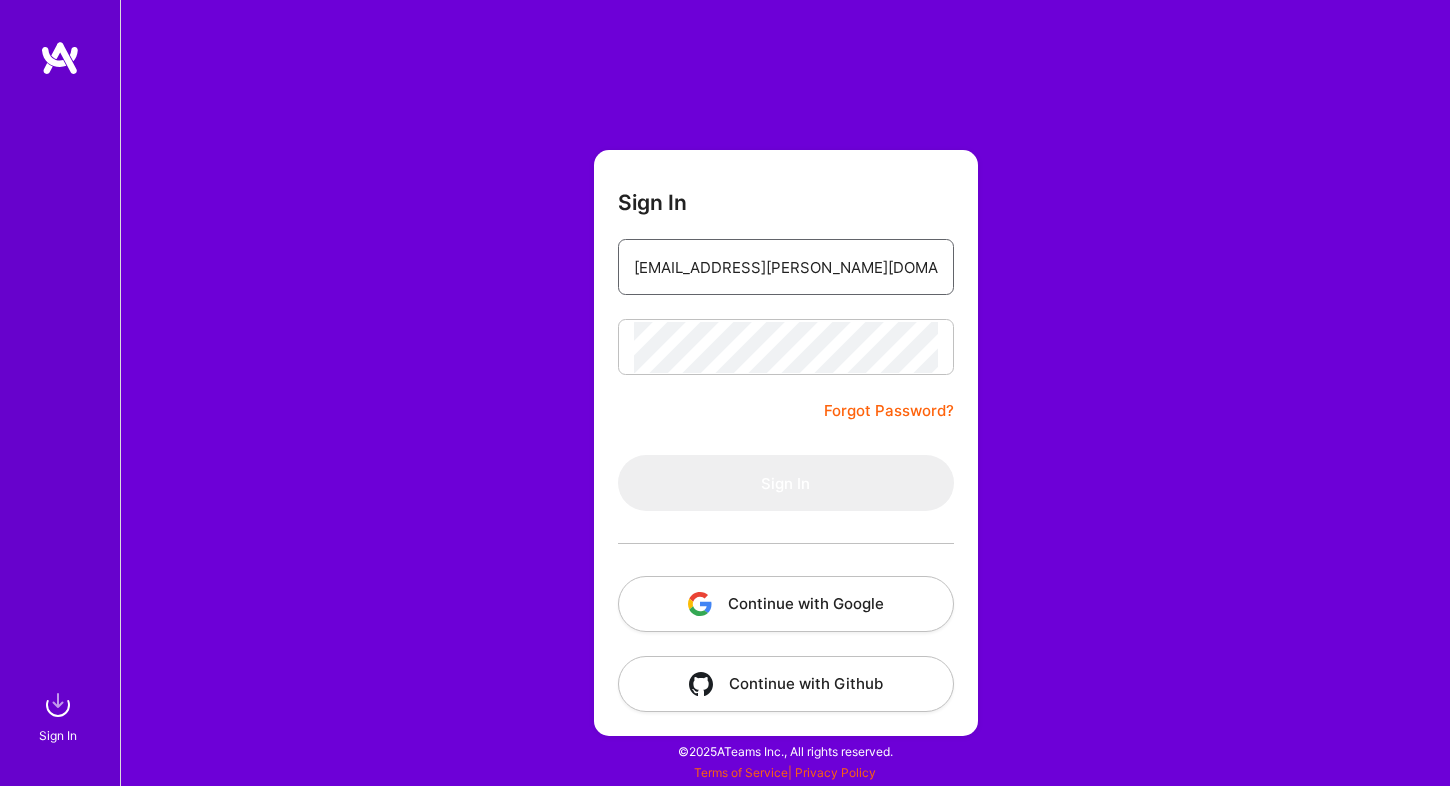 type on "nuno.maltez@cognitiva.com" 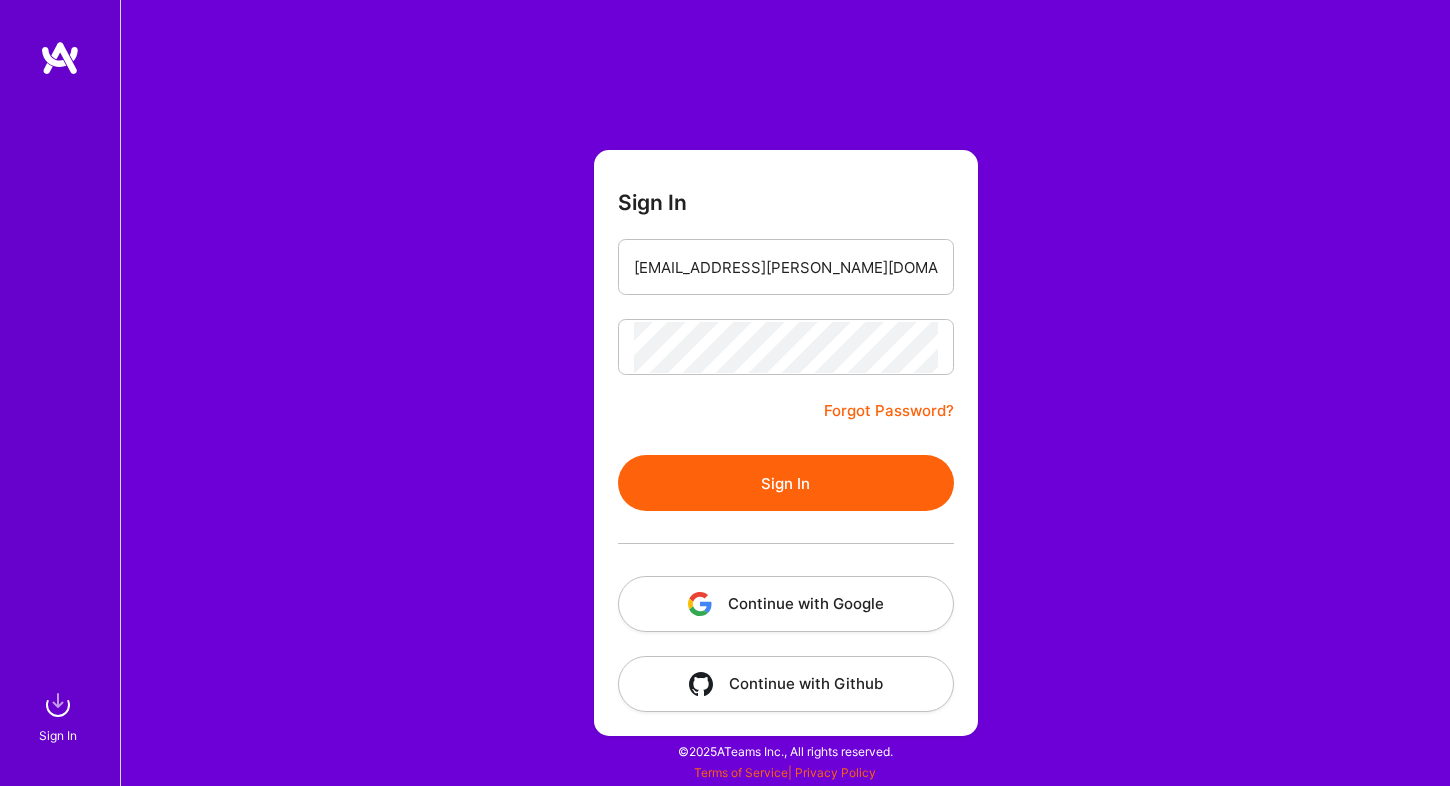click on "Sign In" at bounding box center [786, 483] 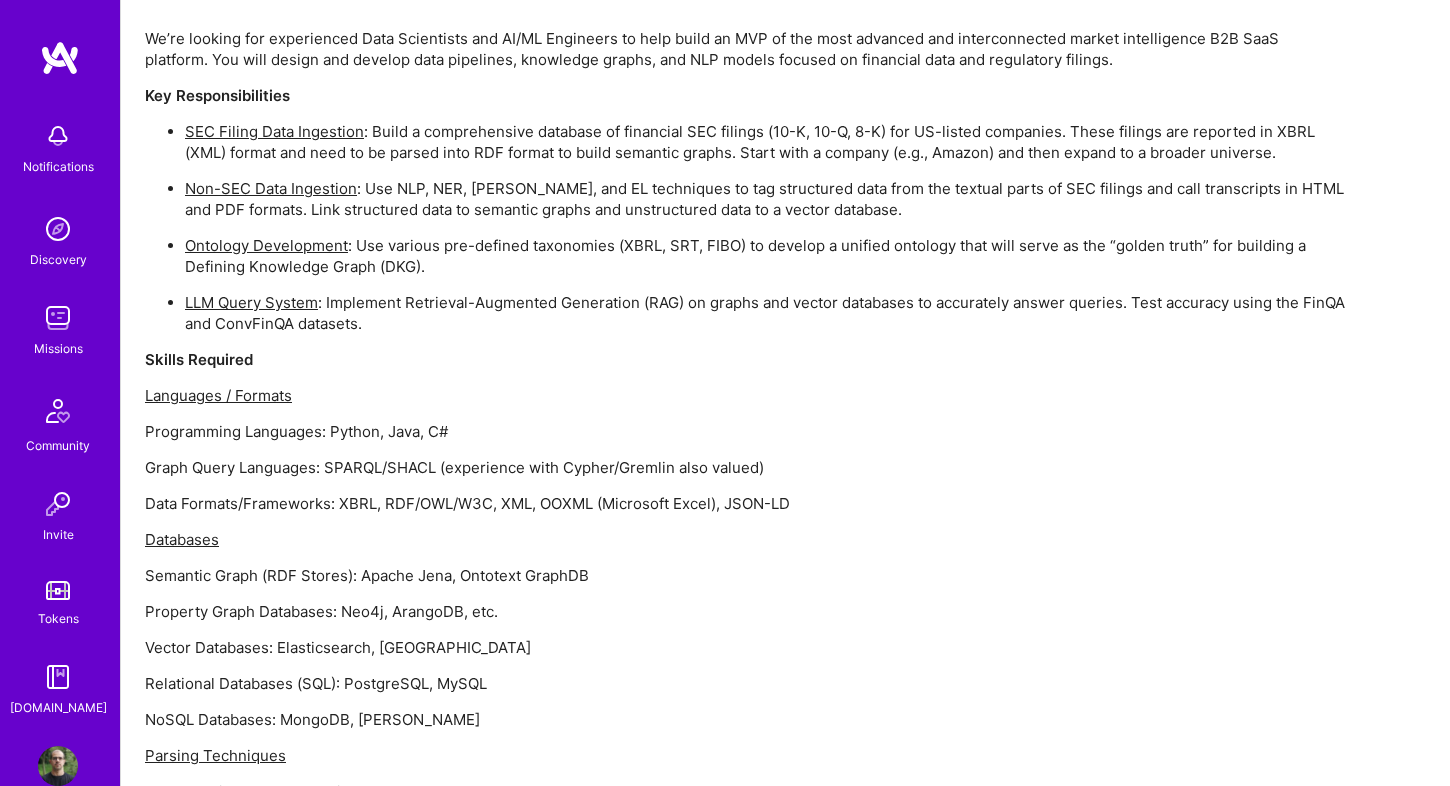 scroll, scrollTop: 1983, scrollLeft: 0, axis: vertical 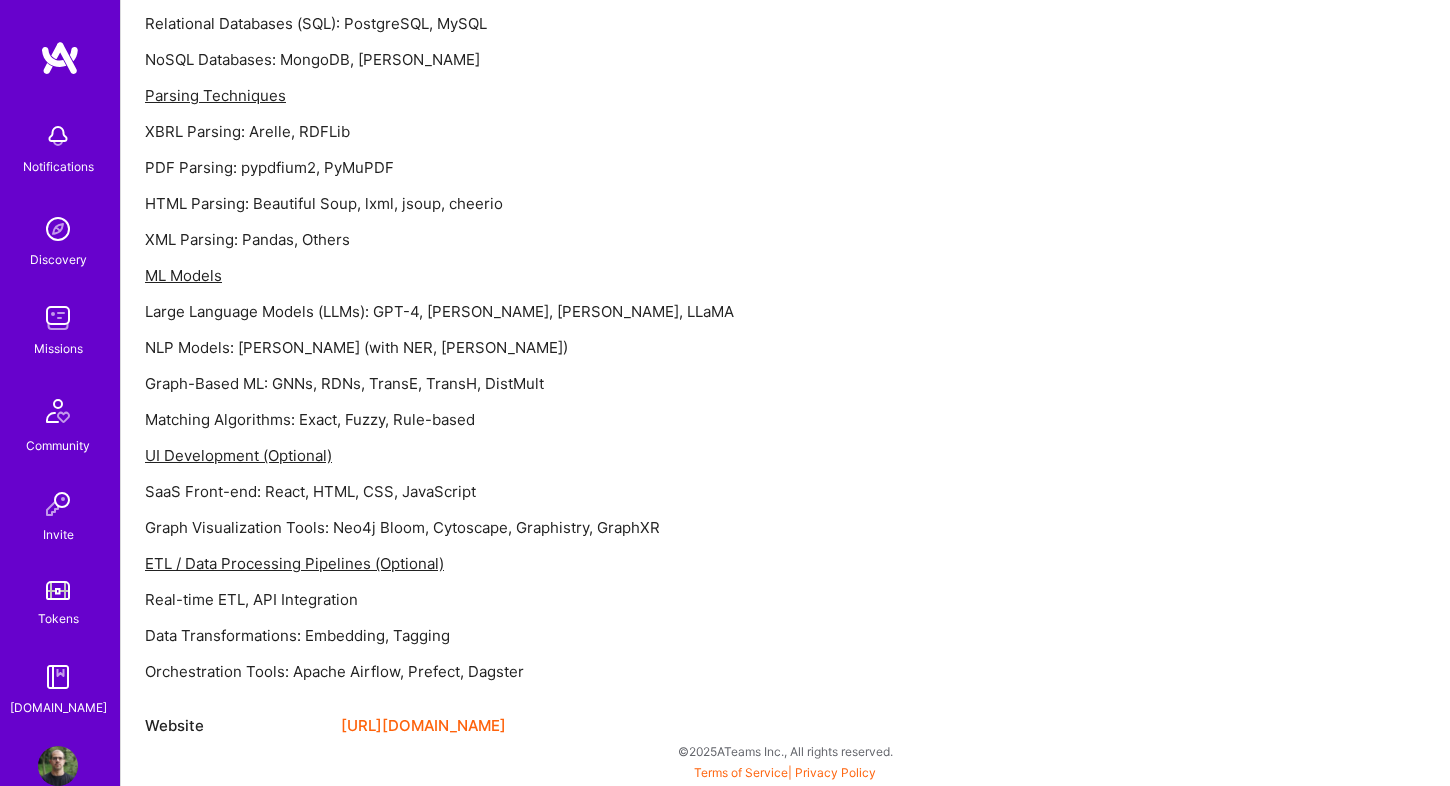 click on "[URL][DOMAIN_NAME]" at bounding box center (423, 726) 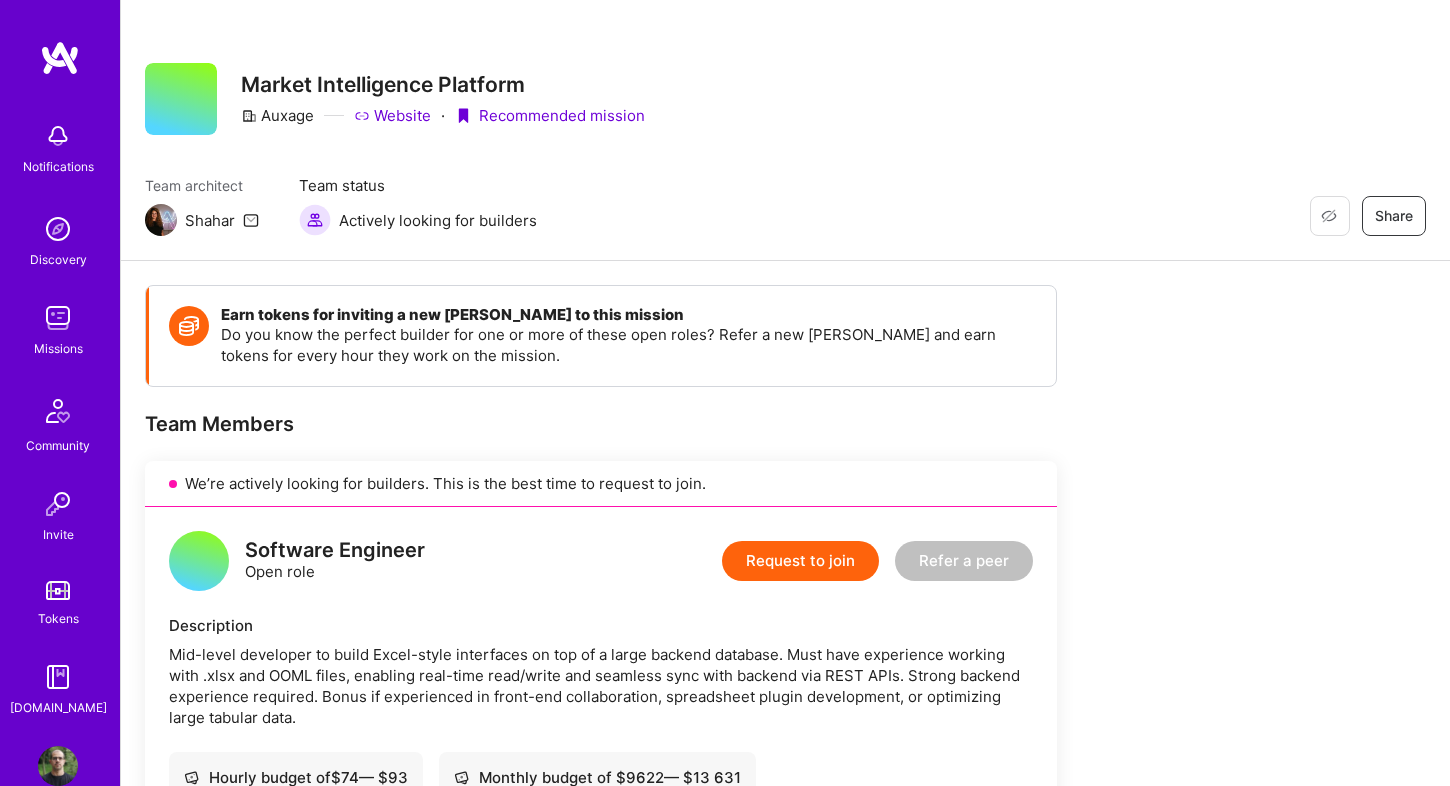 scroll, scrollTop: 0, scrollLeft: 0, axis: both 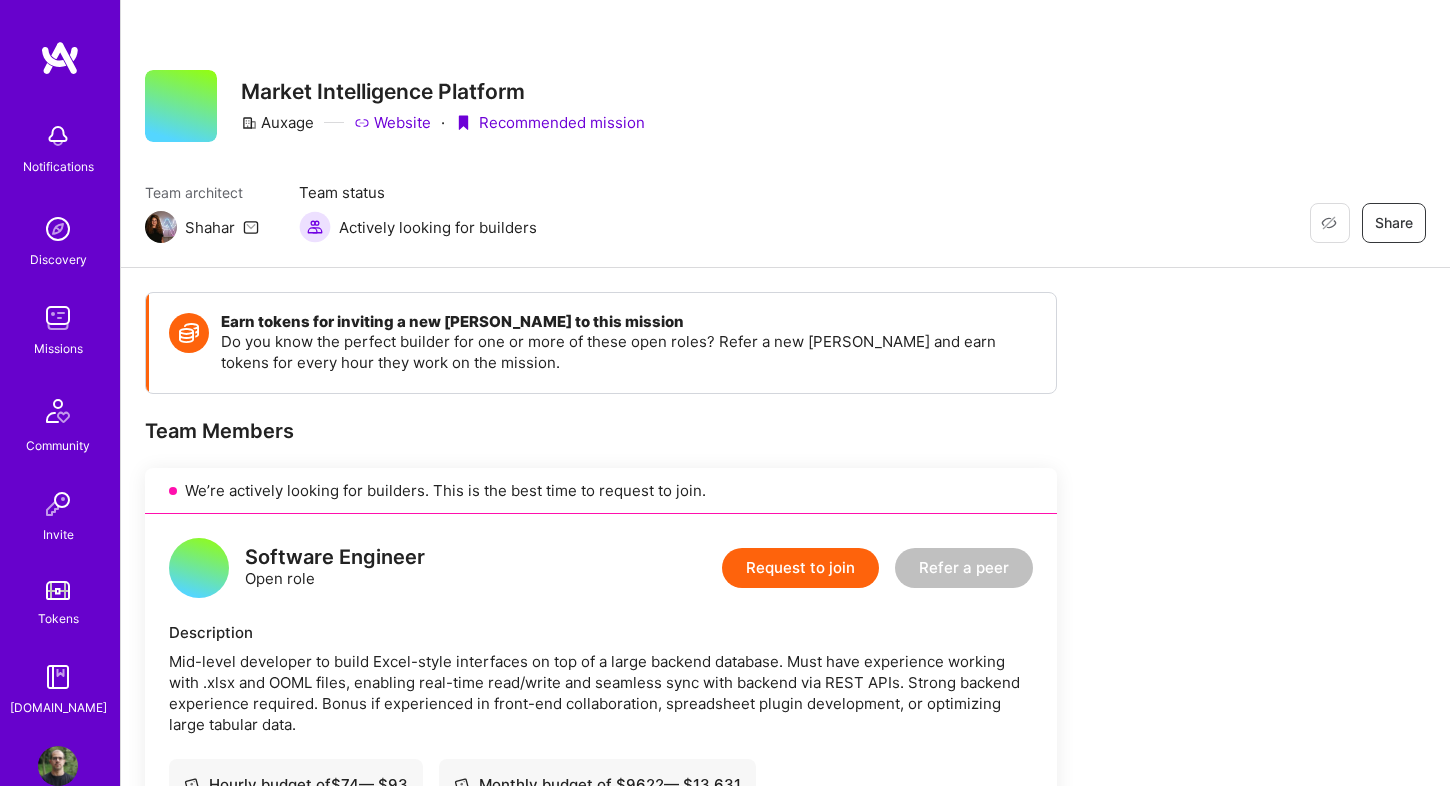 click on "Request to join" at bounding box center (800, 568) 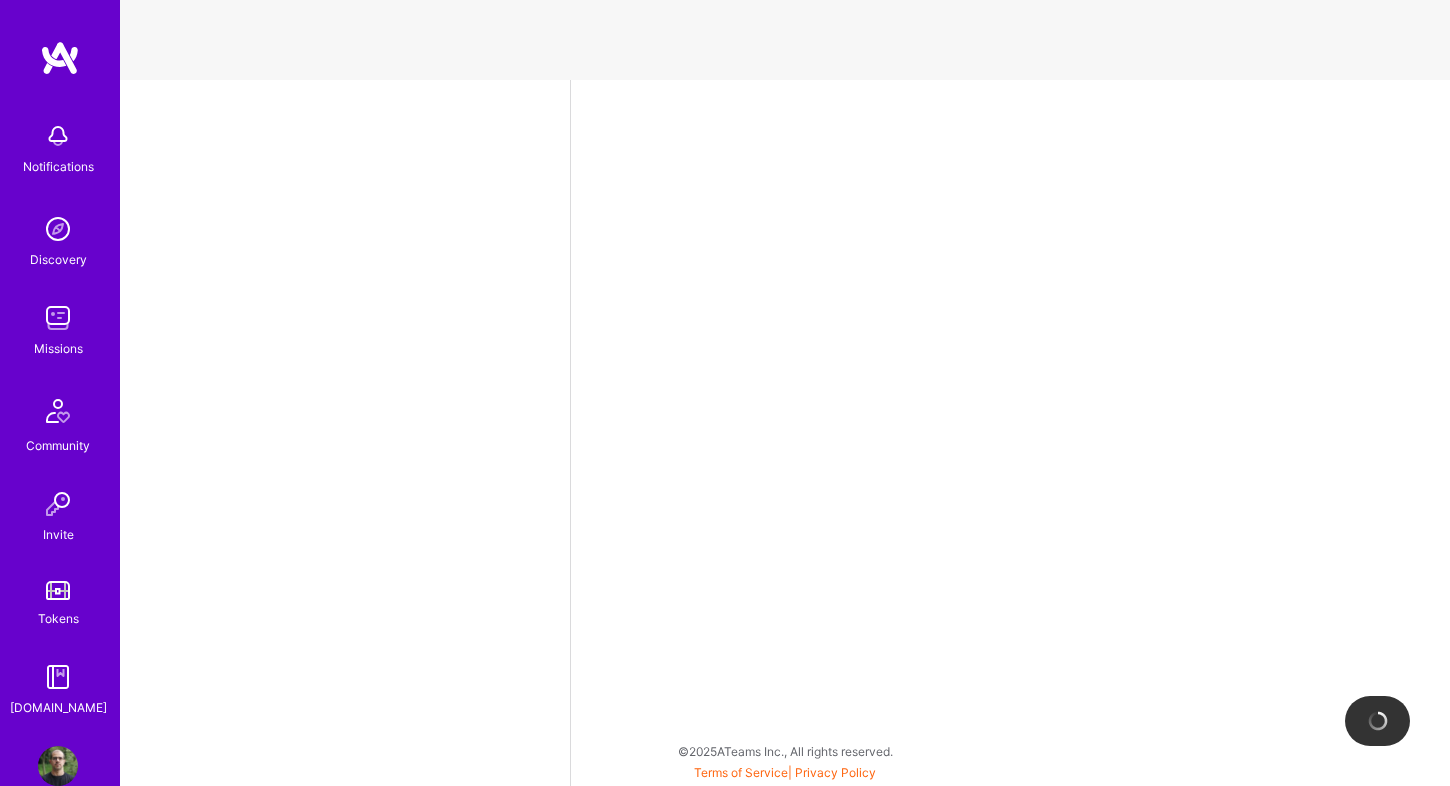 select on "PT" 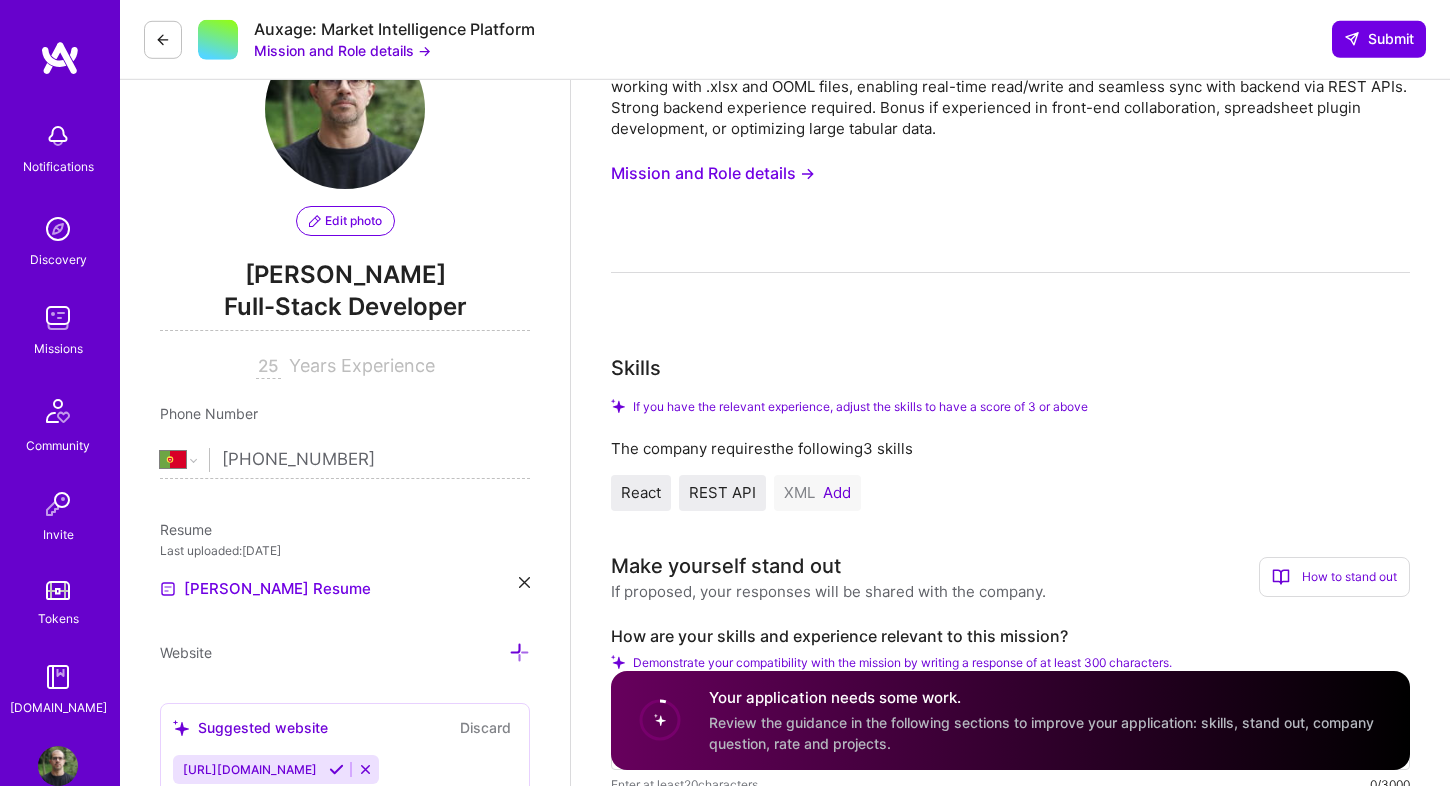 scroll, scrollTop: 264, scrollLeft: 0, axis: vertical 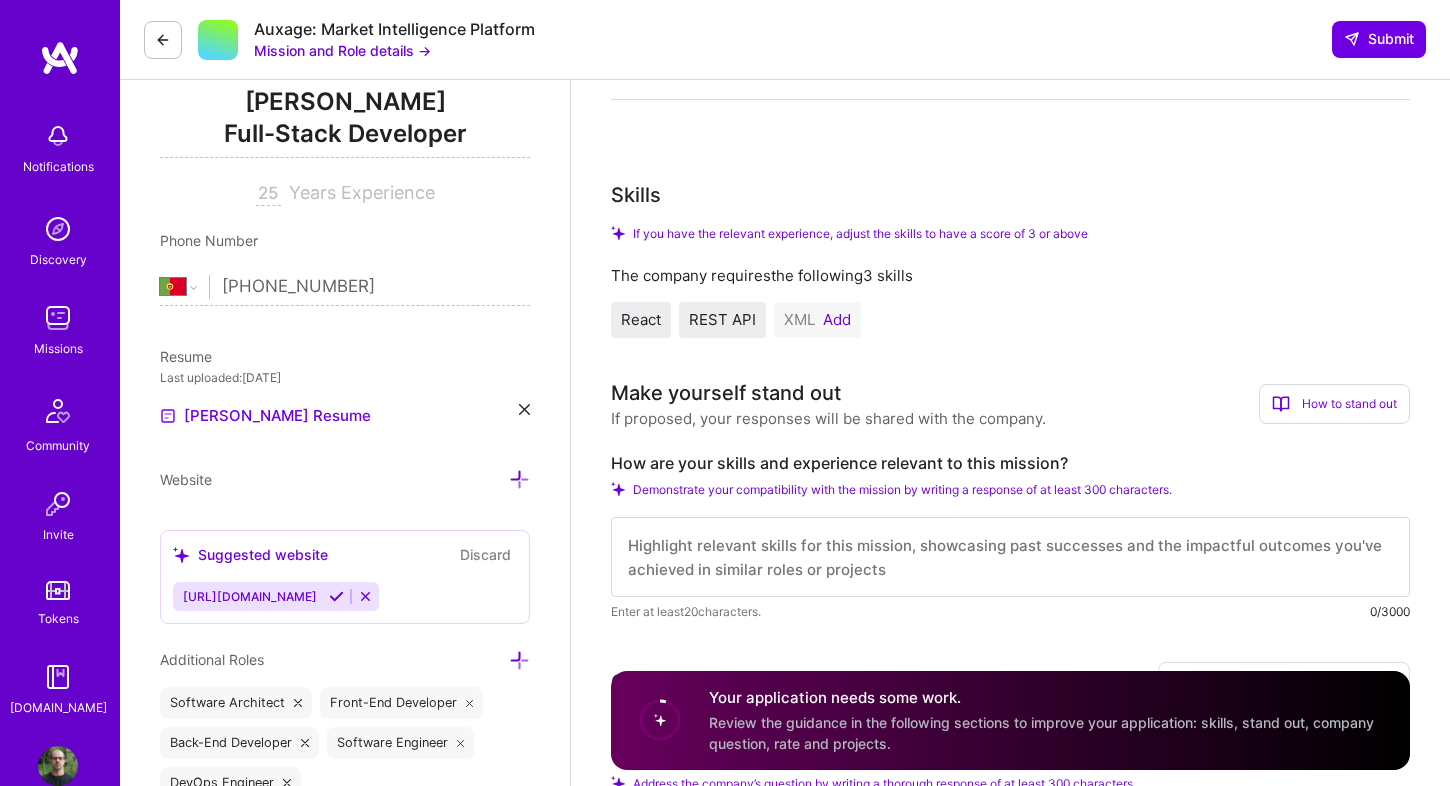 click on "Add" at bounding box center (837, 320) 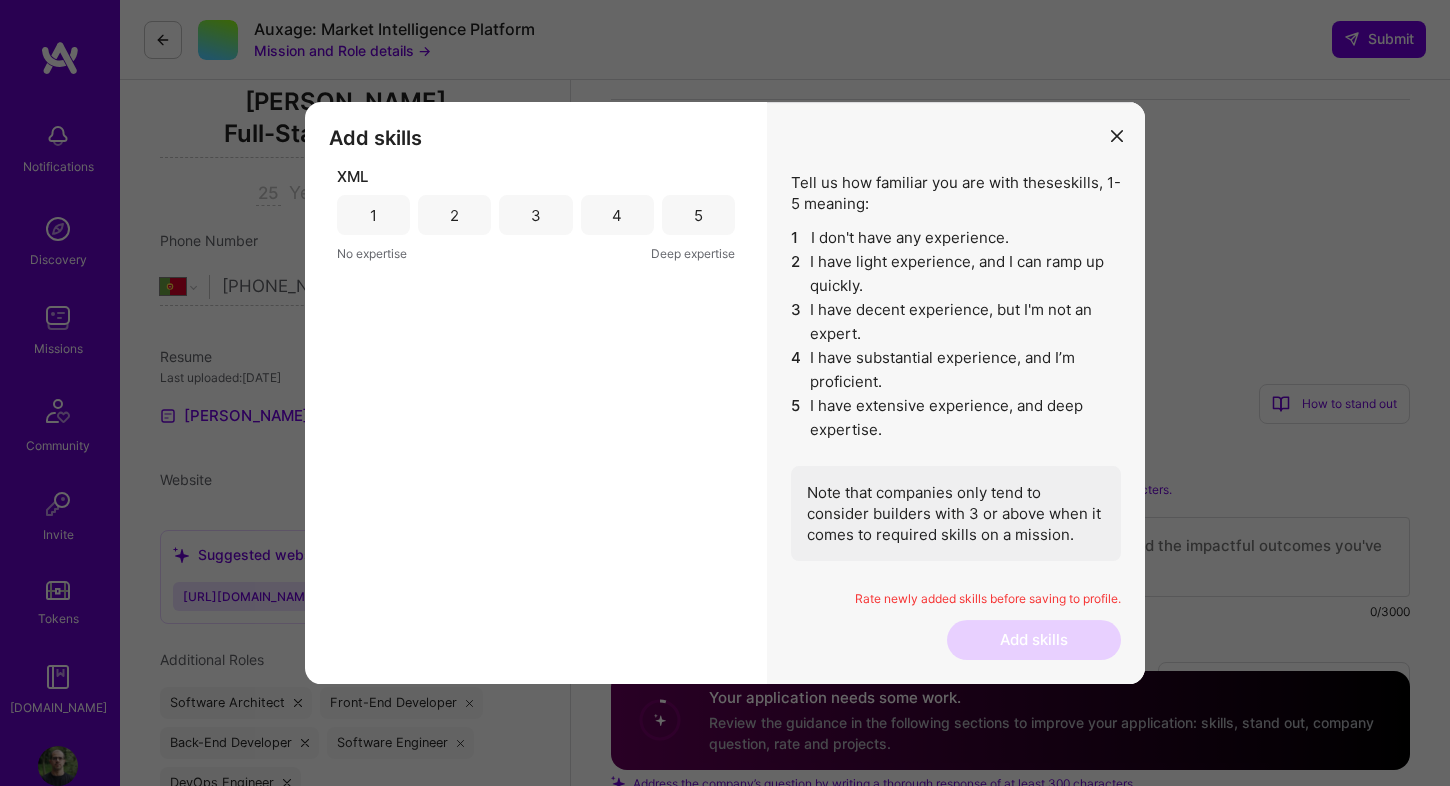 click on "4" at bounding box center (617, 215) 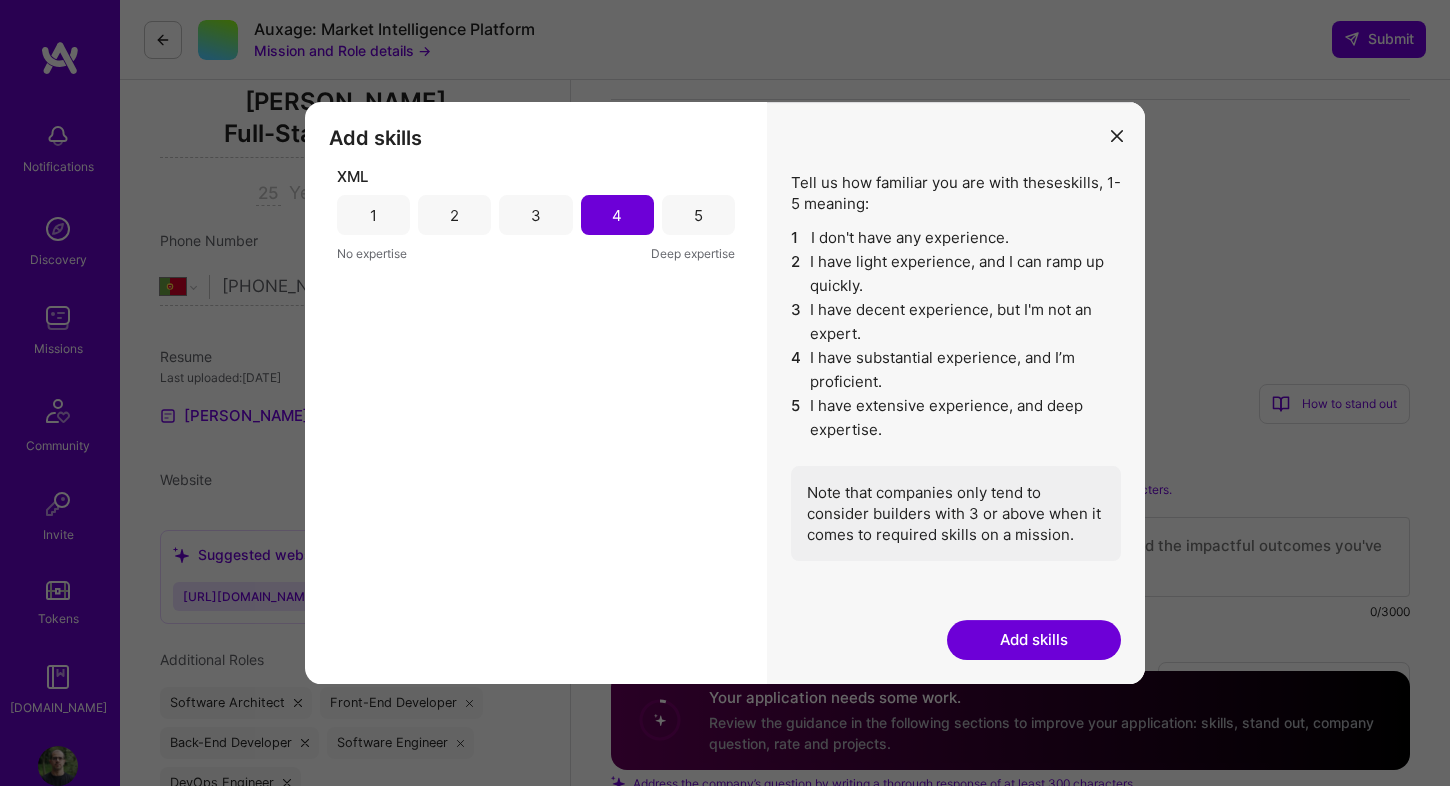 drag, startPoint x: 1025, startPoint y: 639, endPoint x: 1009, endPoint y: 637, distance: 16.124516 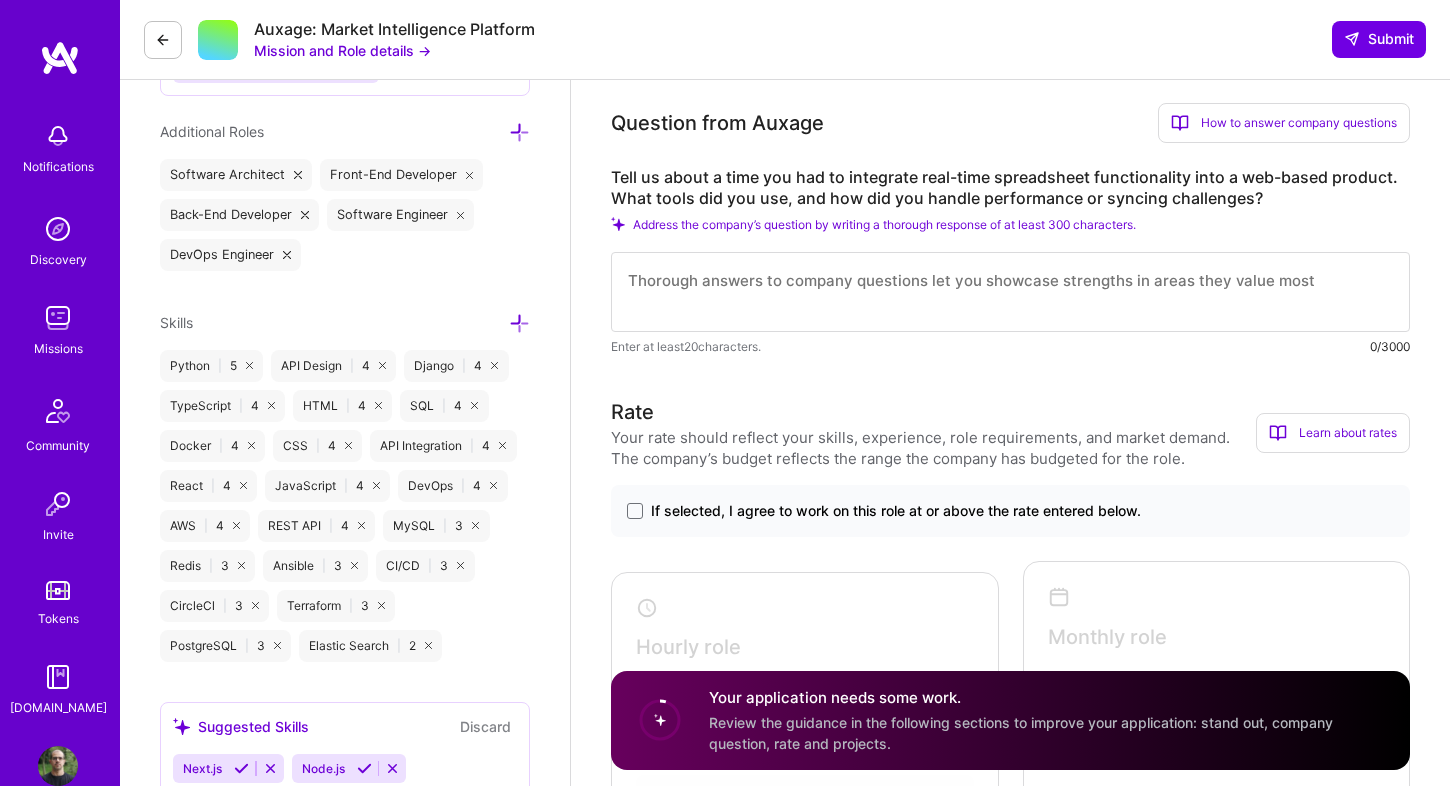scroll, scrollTop: 924, scrollLeft: 0, axis: vertical 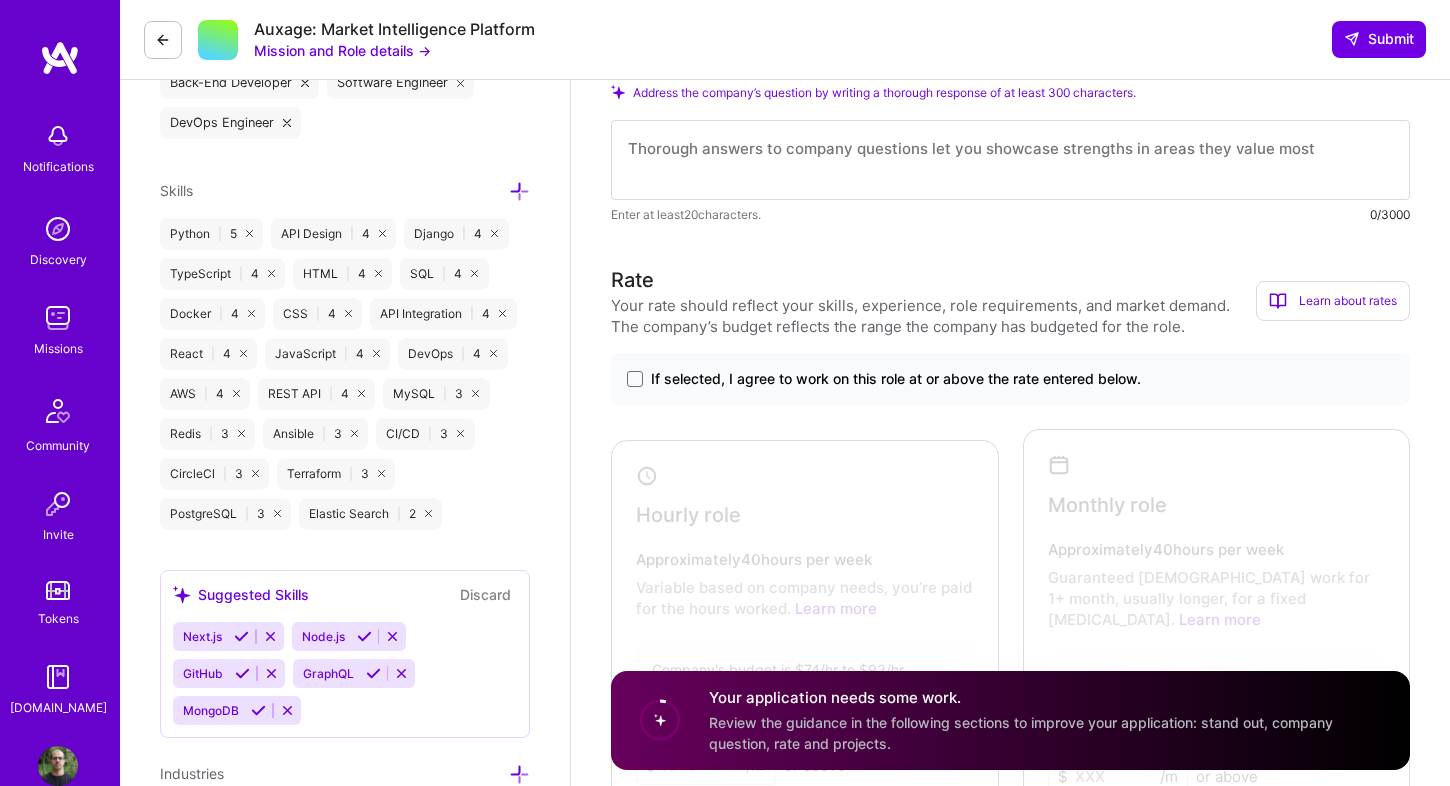 click on "If selected, I agree to work on this role at or above the rate entered below." at bounding box center [896, 379] 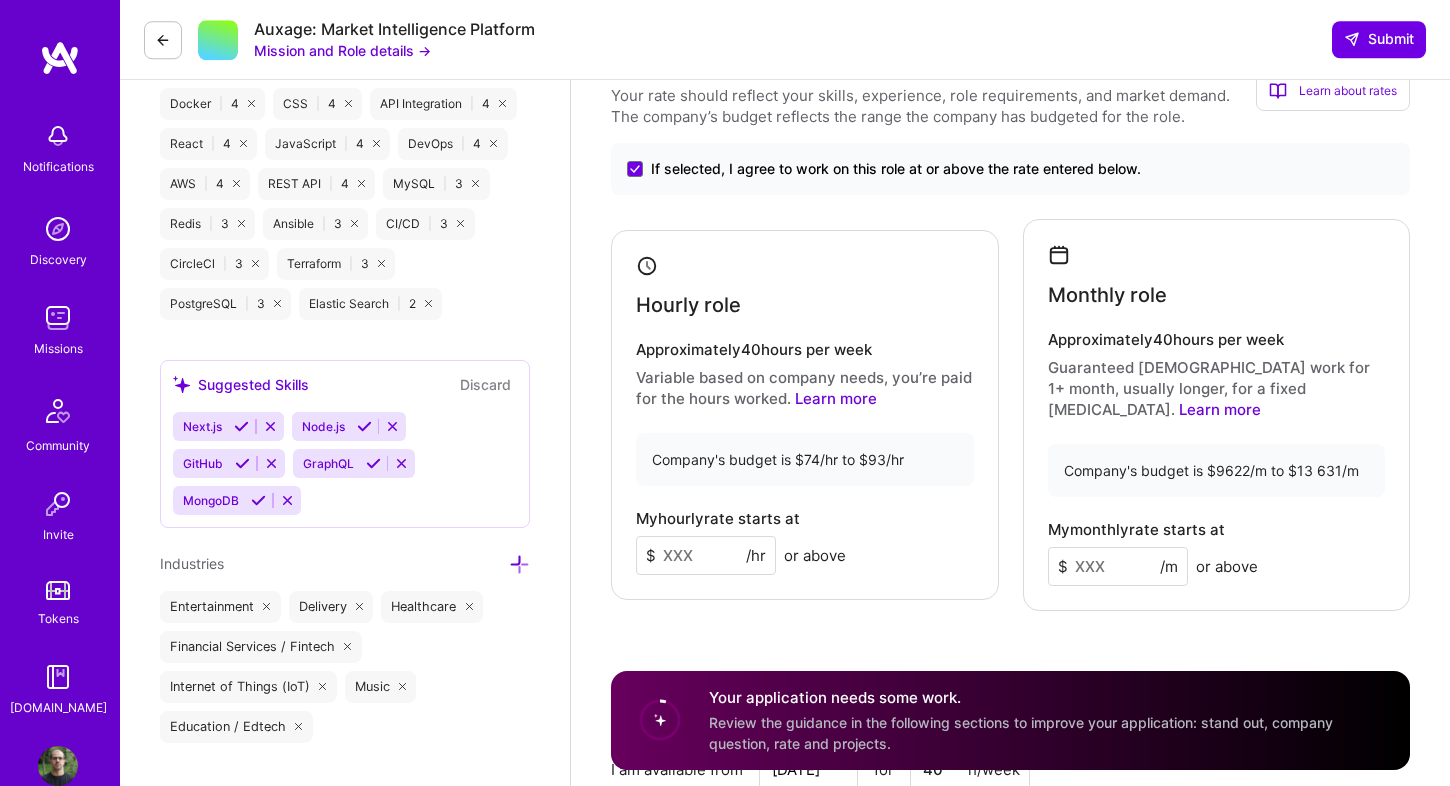 scroll, scrollTop: 1188, scrollLeft: 0, axis: vertical 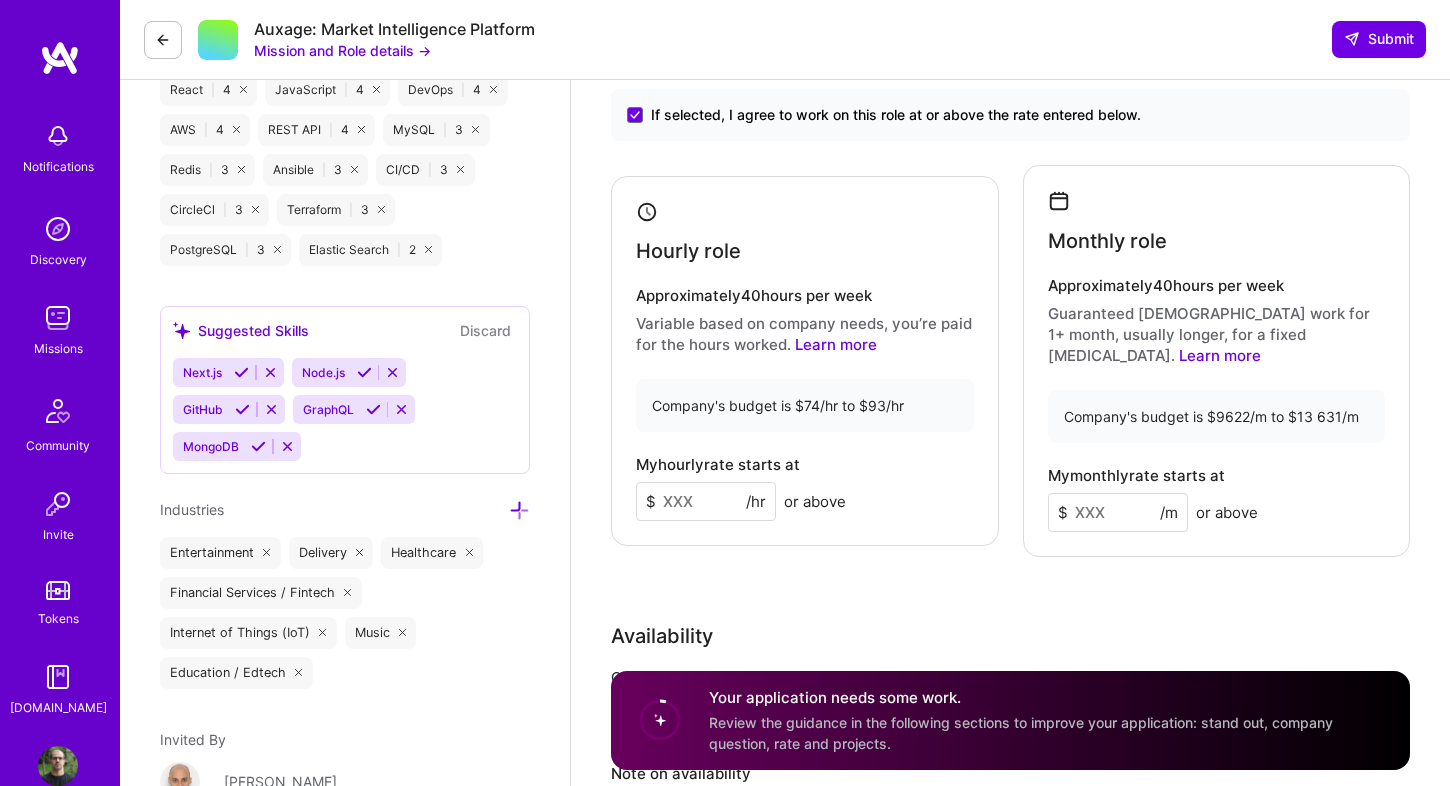 click at bounding box center [706, 501] 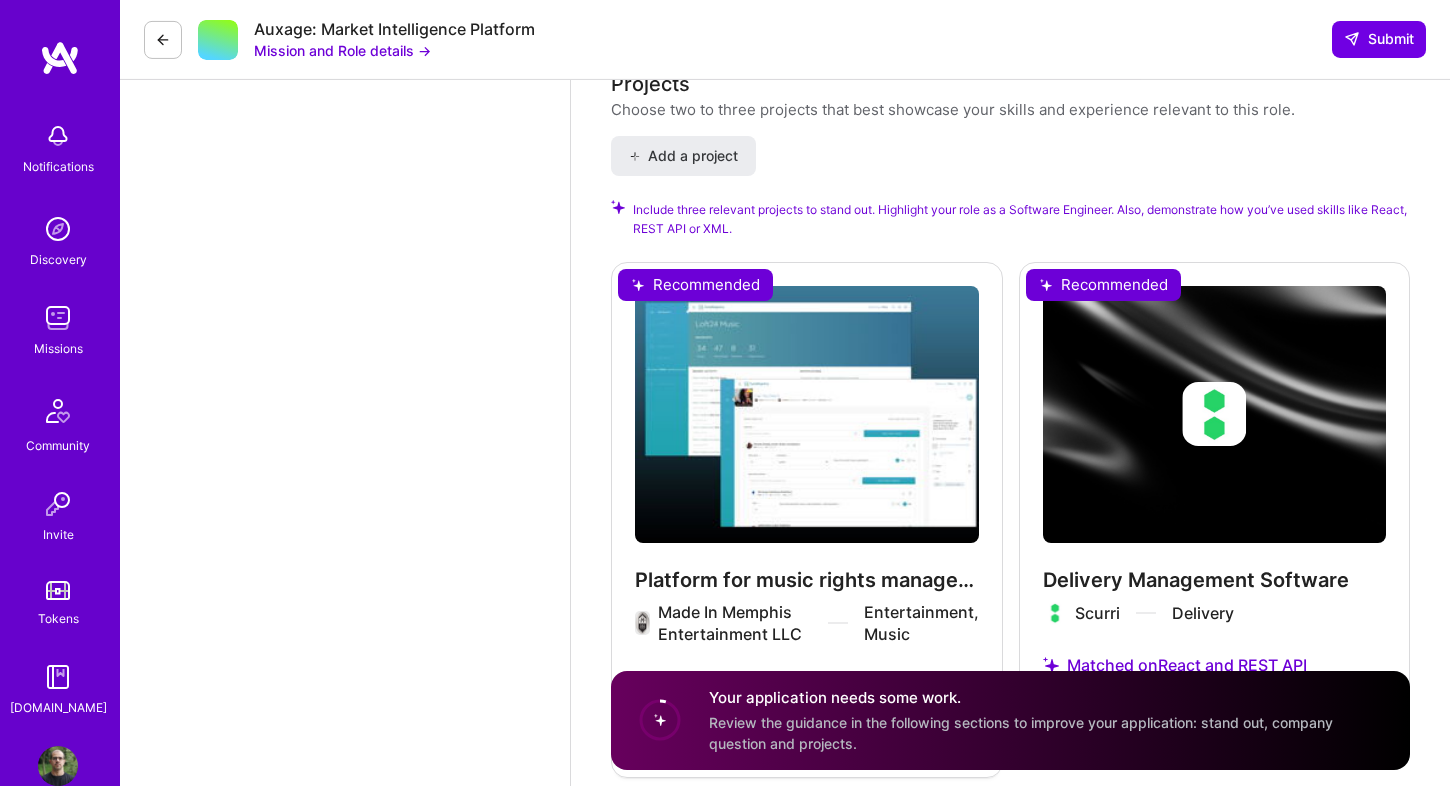 scroll, scrollTop: 2376, scrollLeft: 0, axis: vertical 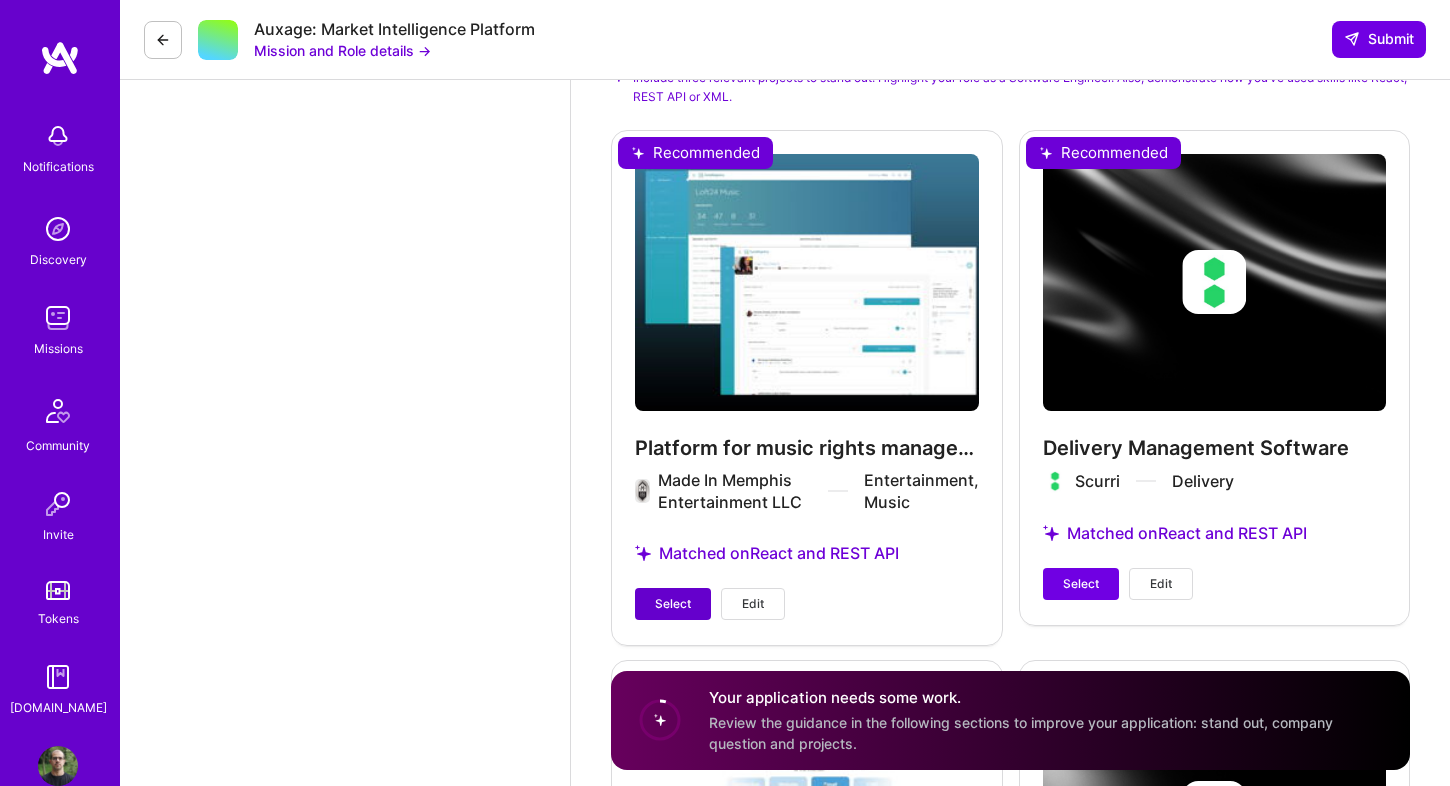 type on "75" 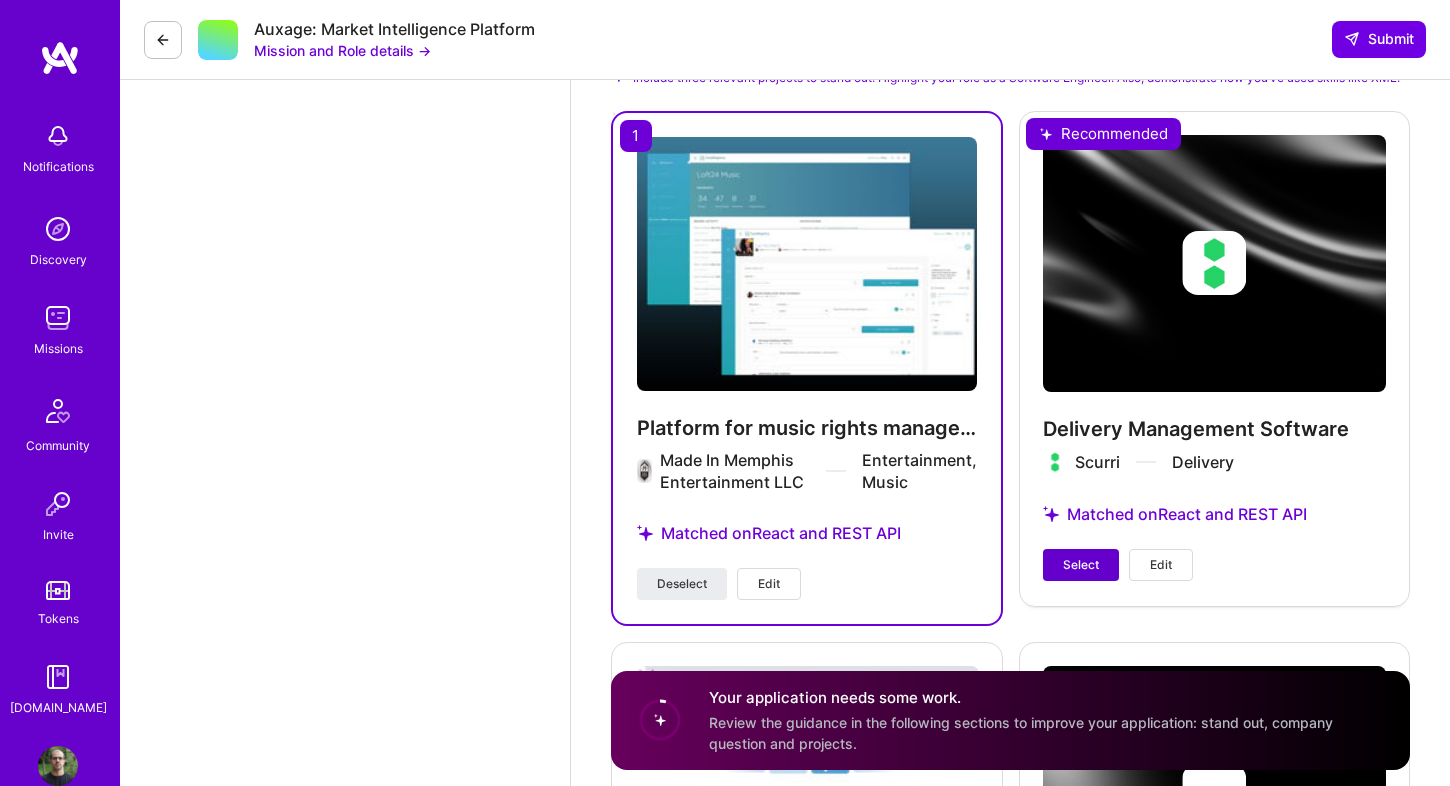 click on "Select" at bounding box center [1081, 565] 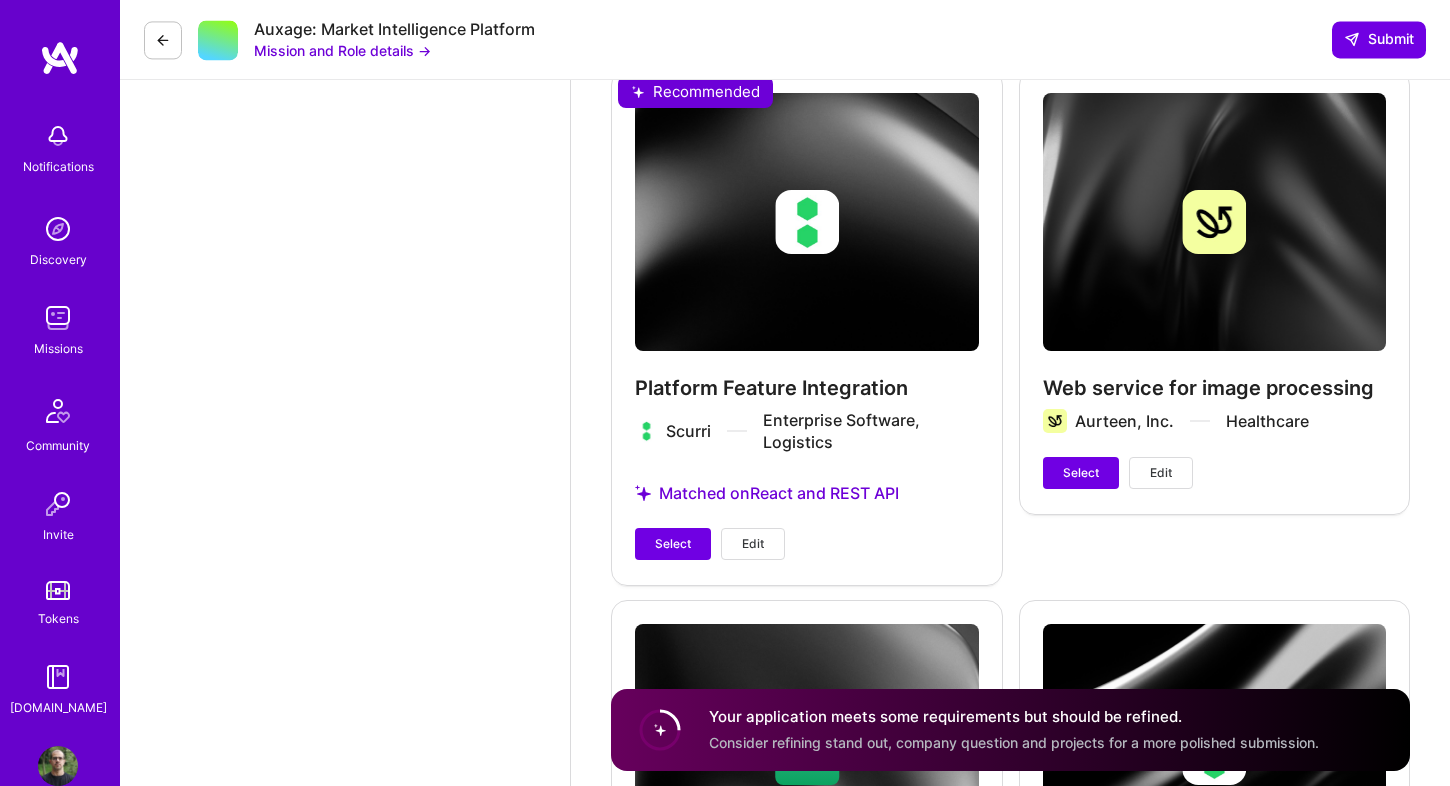 scroll, scrollTop: 3902, scrollLeft: 0, axis: vertical 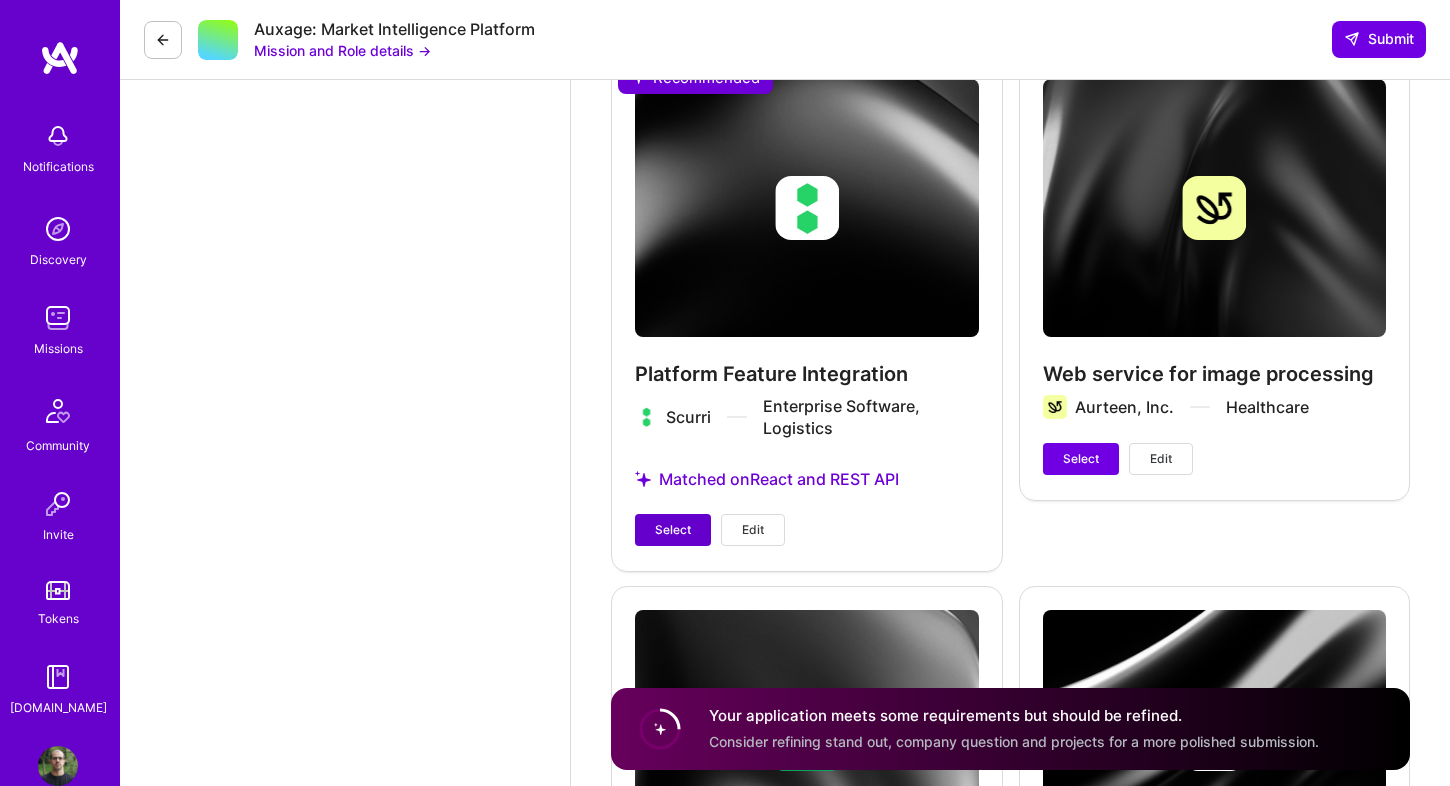 click on "Select" at bounding box center (673, 530) 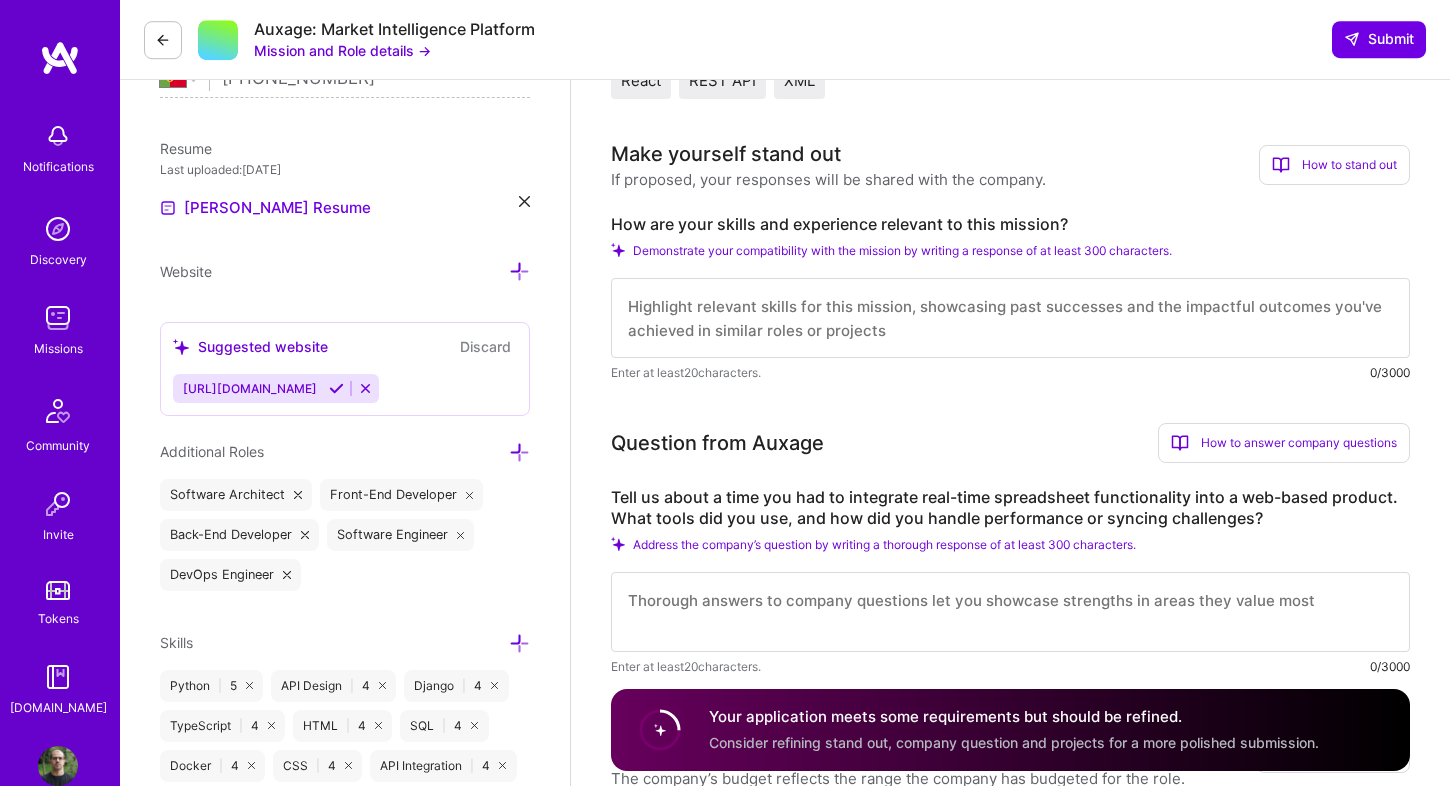 scroll, scrollTop: 470, scrollLeft: 0, axis: vertical 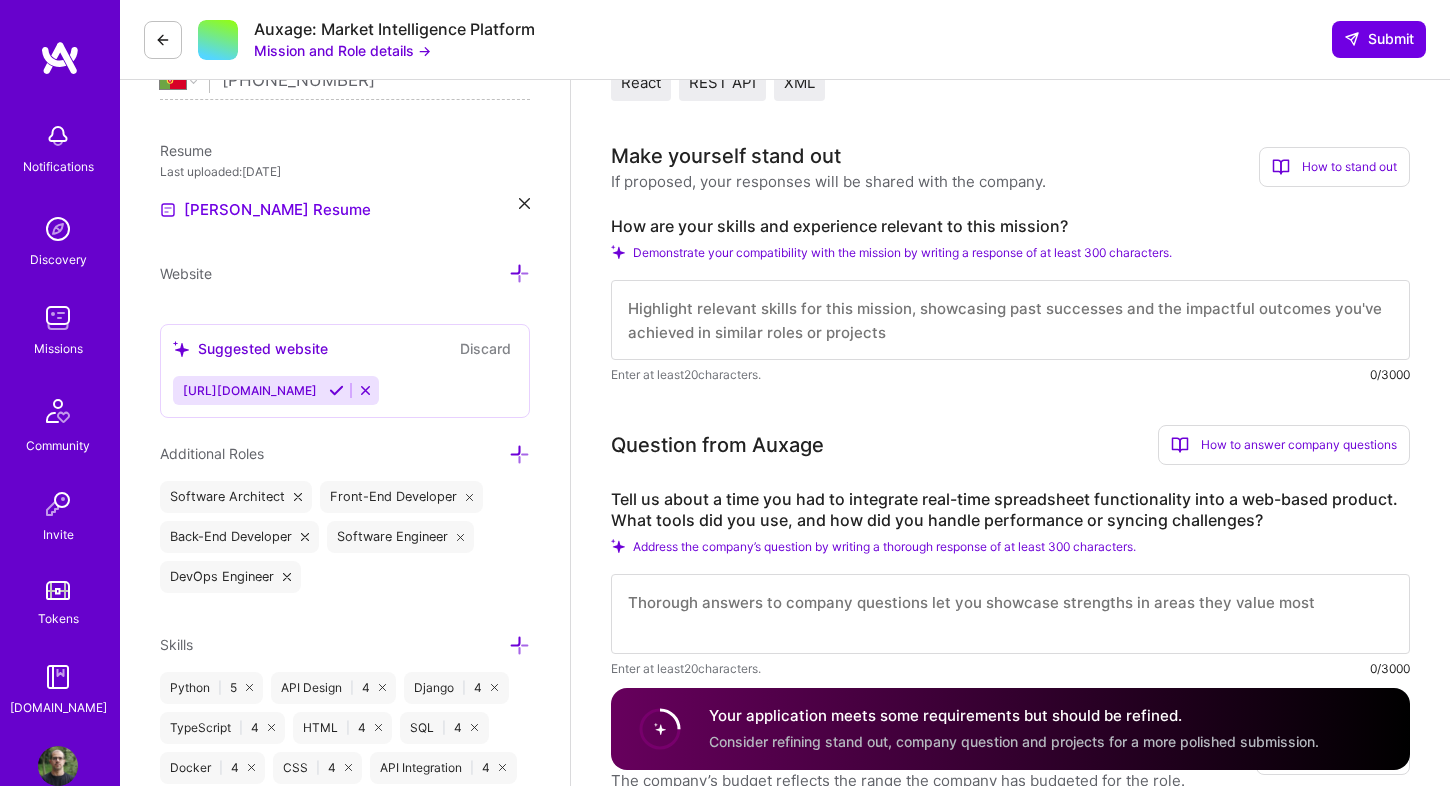 click at bounding box center (1010, 614) 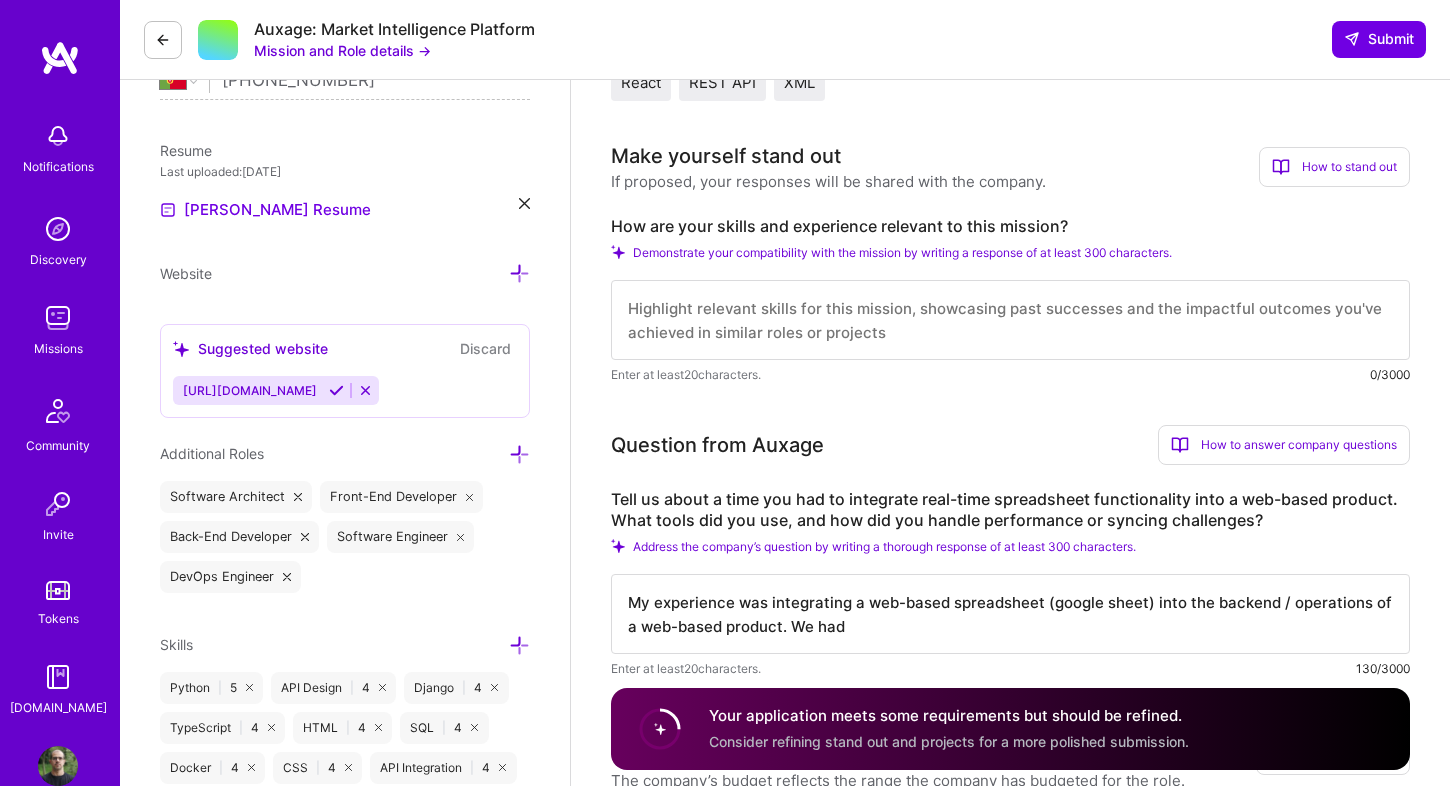 click on "How to answer company questions" at bounding box center [1284, 445] 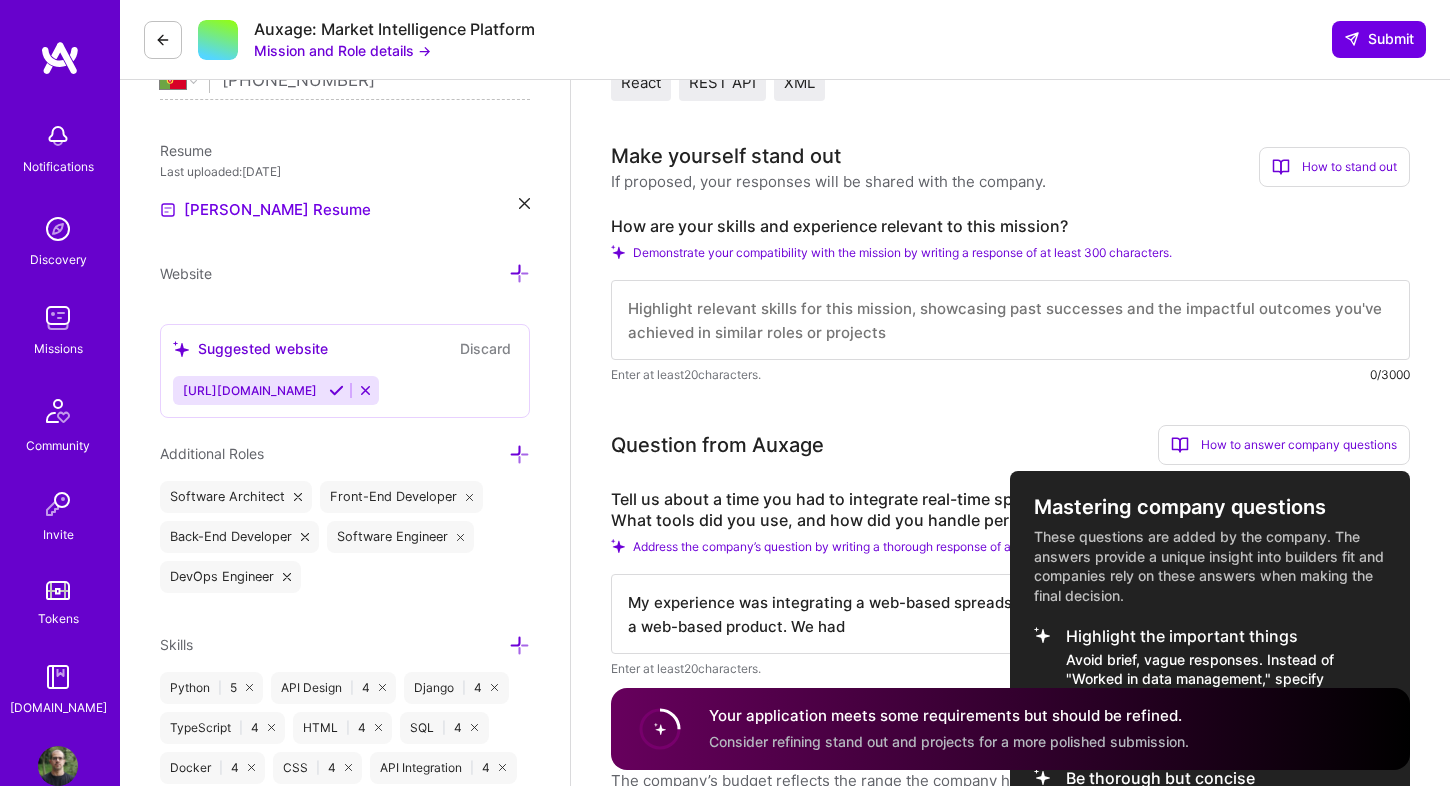 click at bounding box center [725, 393] 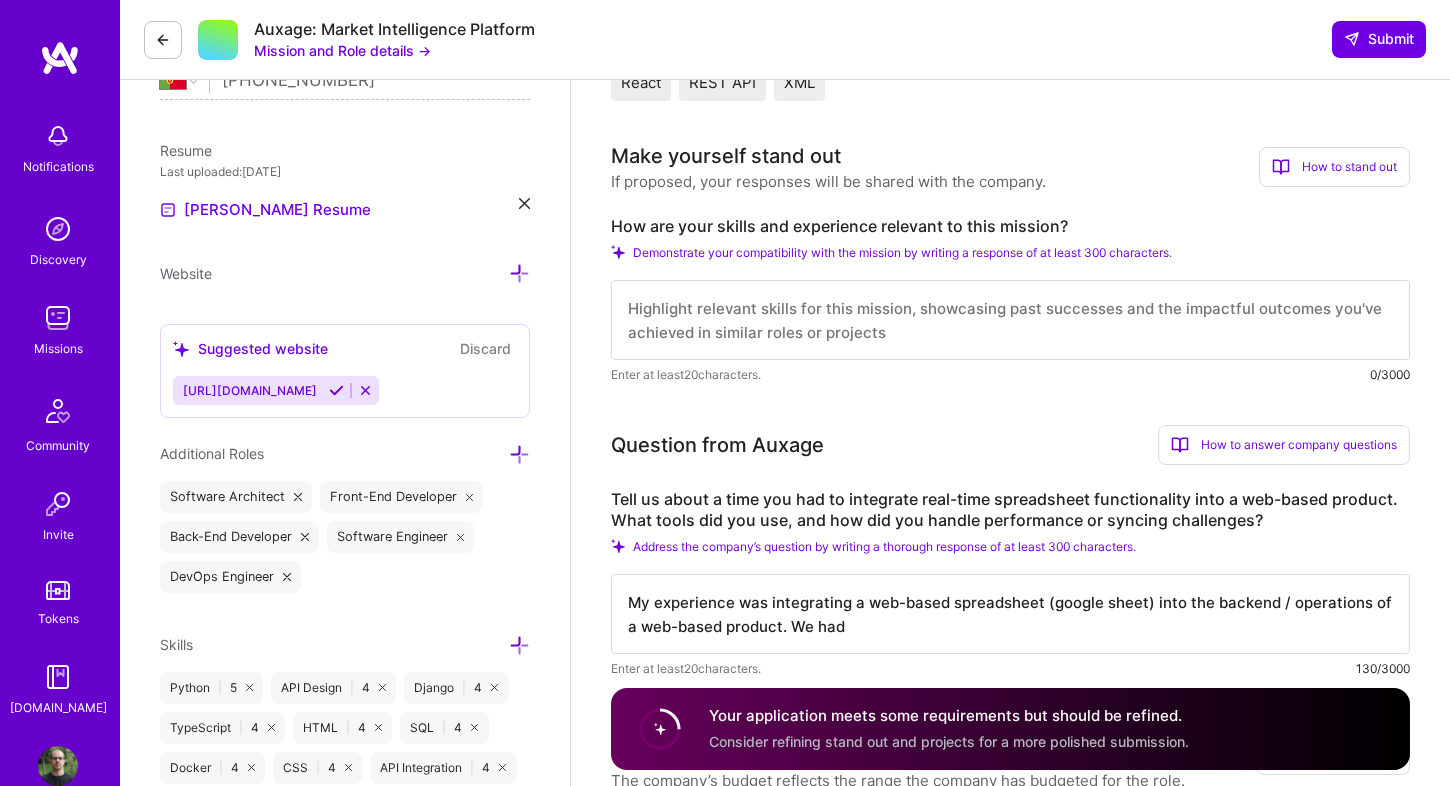 click on "My experience was integrating a web-based spreadsheet (google sheet) into the backend / operations of a web-based product. We had" at bounding box center (1010, 614) 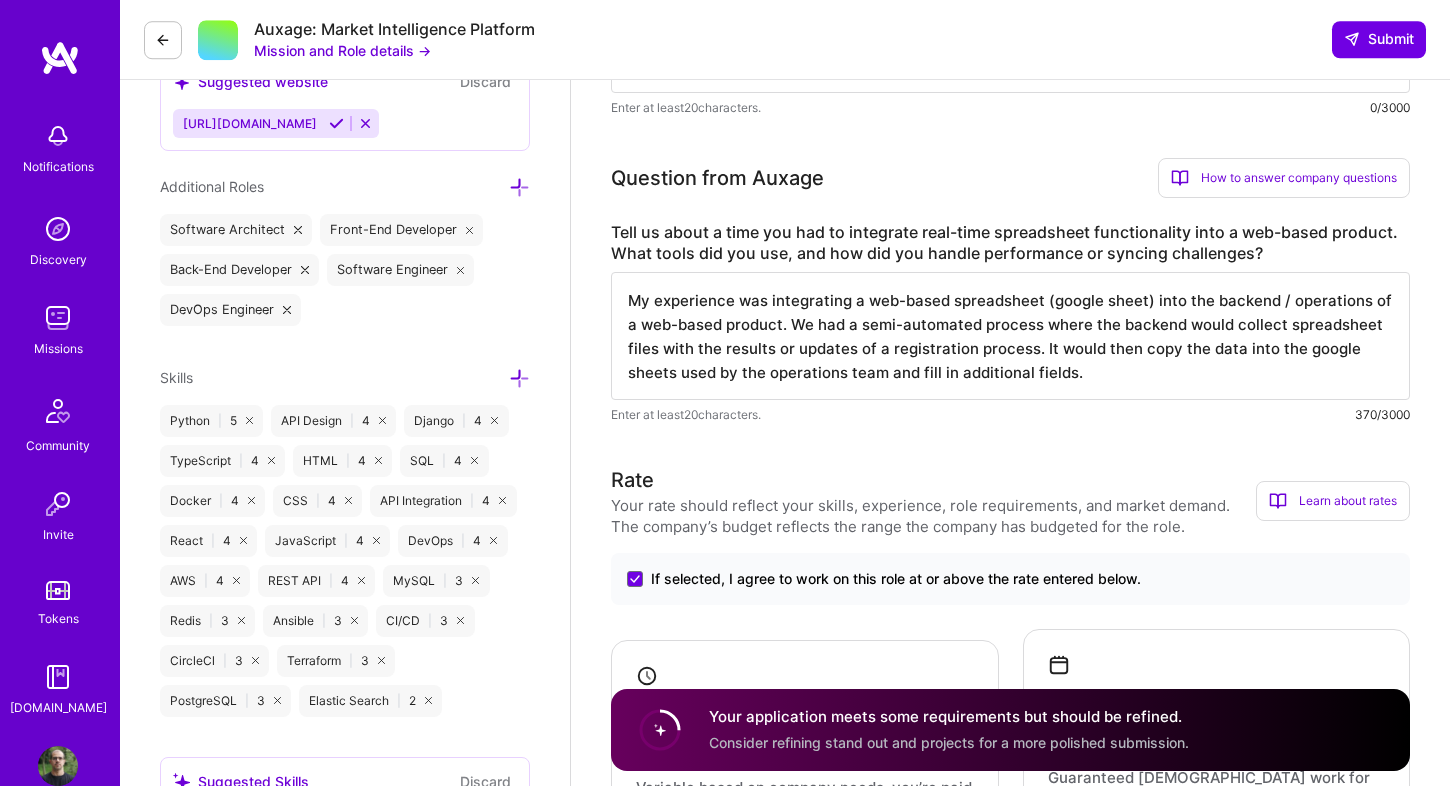 scroll, scrollTop: 866, scrollLeft: 0, axis: vertical 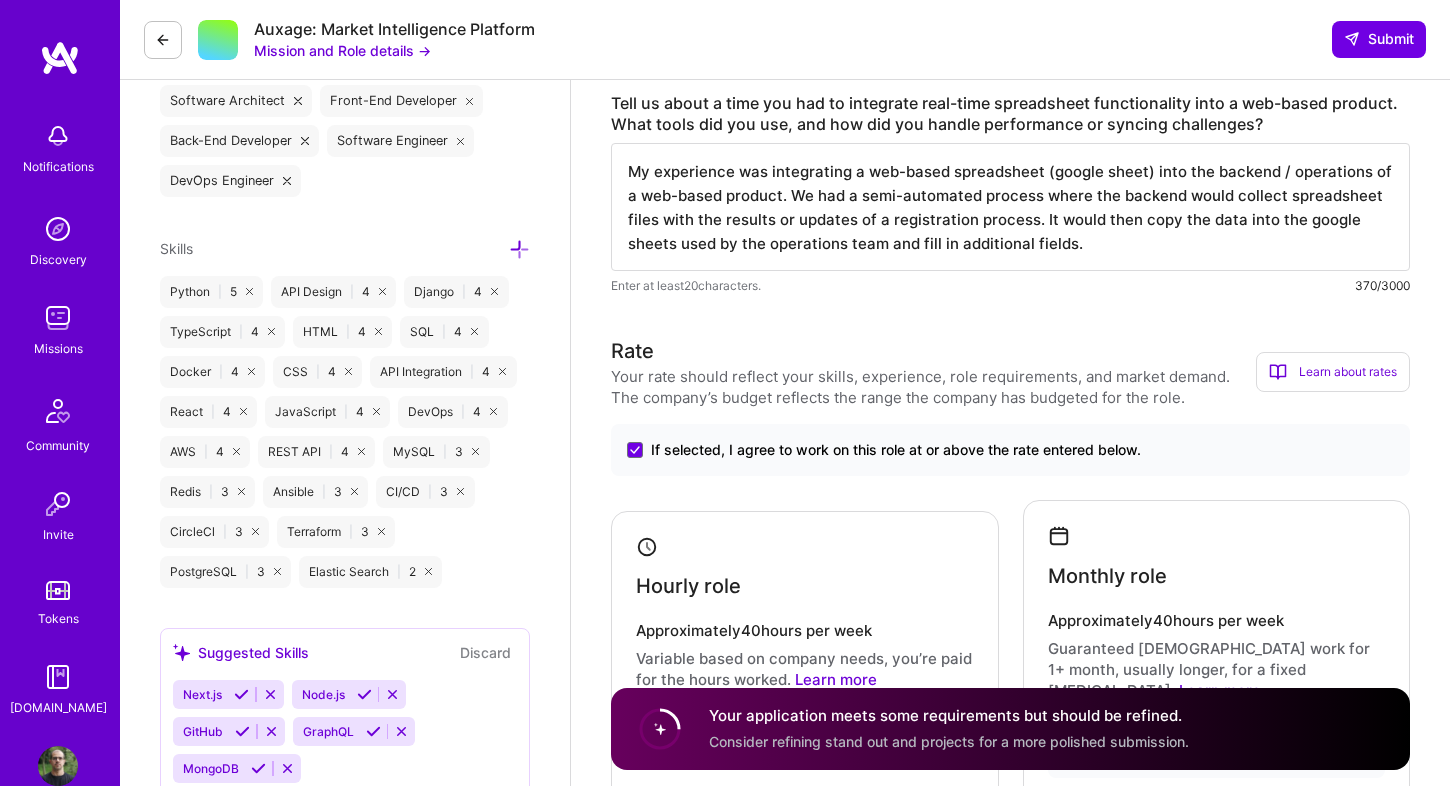 click on "Software Engineer role description Mid-level developer to build Excel-style interfaces on top of a large backend database. Must have experience working with .xlsx and OOML files, enabling real-time read/write and seamless sync with backend via REST APIs. Strong backend experience required. Bonus if experienced in front-end collaboration, spreadsheet plugin development, or optimizing large tabular data. Mission and Role details → Skills The company requires  the following  3 skills React REST API XML Make yourself stand out If proposed, your responses will be shared with the company. How to stand out Use this section to set yourself apart from other builders. How are your skills and experience relevant to this mission? Elaborate on how your skills specifically align with this mission, diving deeper than surface-level mentions. How are your skills and experience relevant to this mission? Demonstrate your compatibility with the mission by writing a response of at least 300 characters. Enter at least  20 0/3000" at bounding box center [1010, 2447] 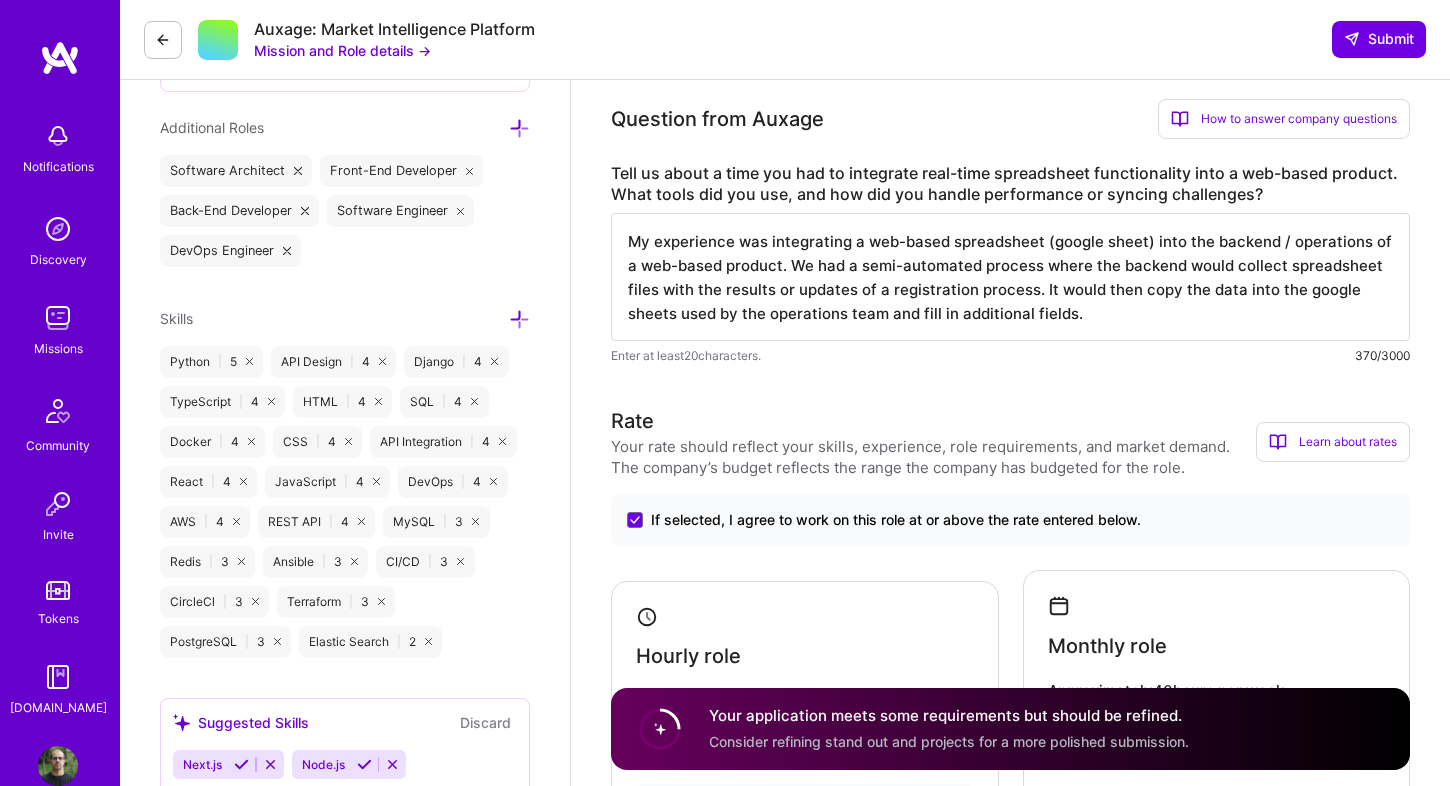 scroll, scrollTop: 734, scrollLeft: 0, axis: vertical 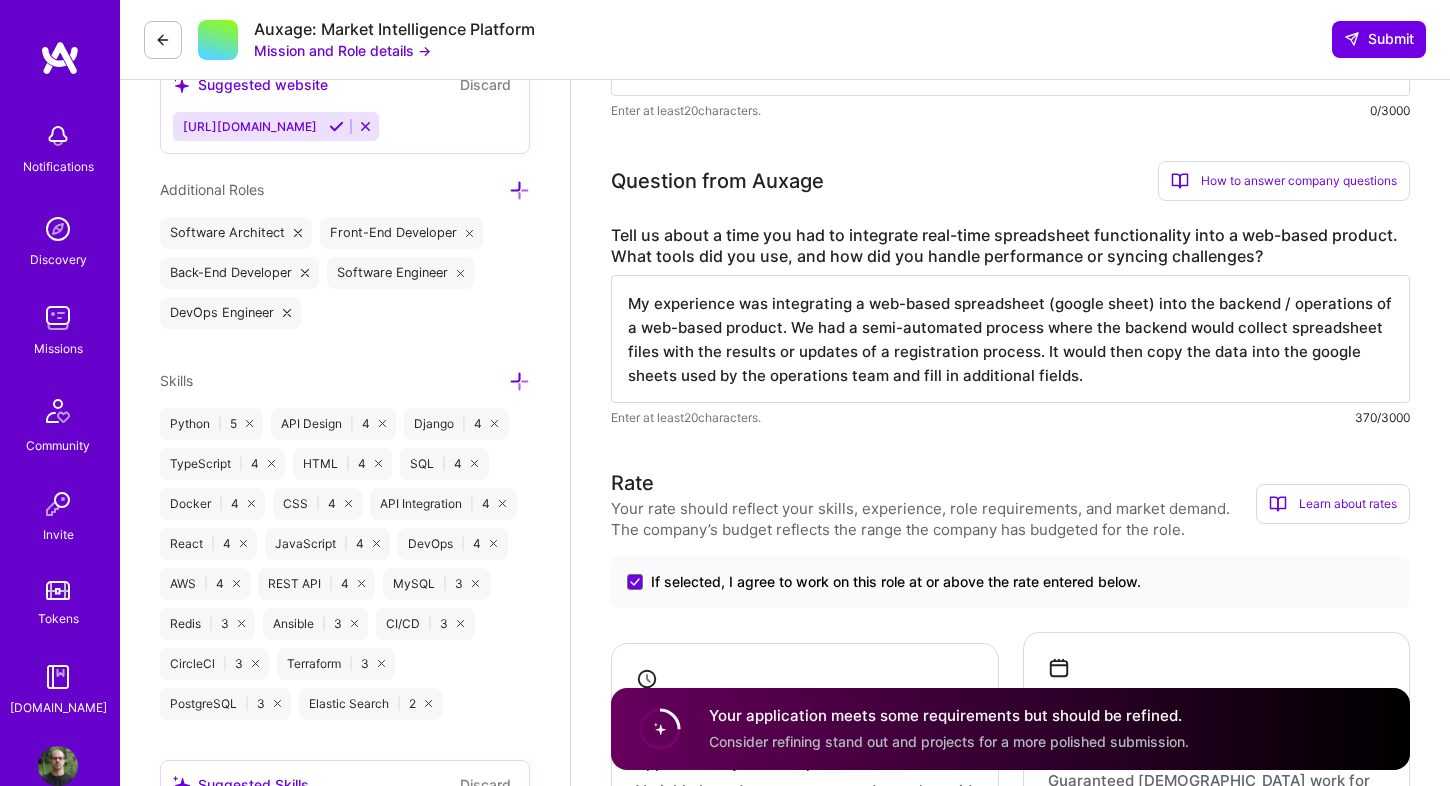 click on "My experience was integrating a web-based spreadsheet (google sheet) into the backend / operations of a web-based product. We had a semi-automated process where the backend would collect spreadsheet files with the results or updates of a registration process. It would then copy the data into the google sheets used by the operations team and fill in additional fields." at bounding box center [1010, 339] 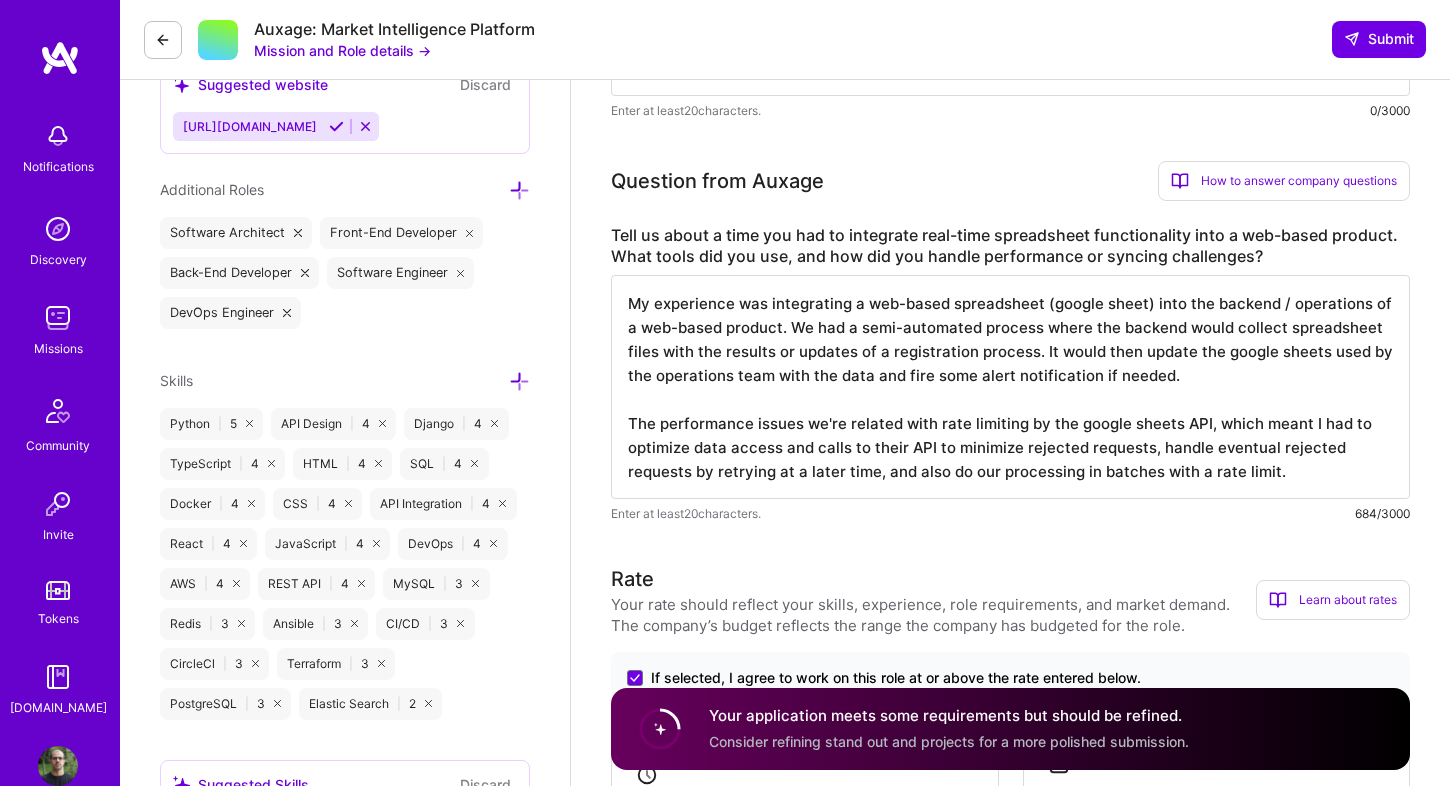 scroll, scrollTop: 2, scrollLeft: 0, axis: vertical 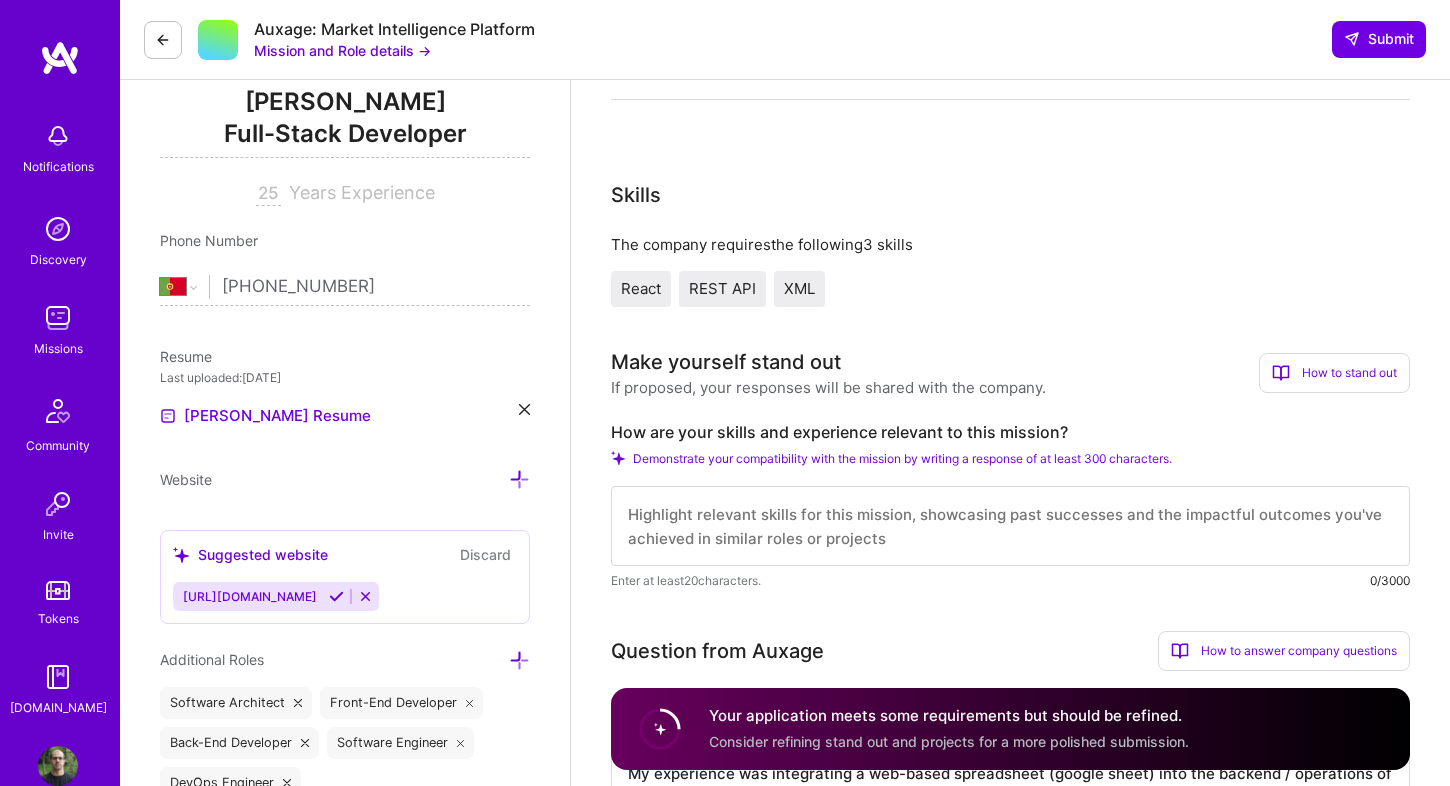 type on "My experience was integrating a web-based spreadsheet (google sheet) into the backend / operations of a web-based product. We had a semi-automated process where the backend would collect spreadsheet files with the results or updates of a registration process. It would then update the google sheets used by the operations team with the data and fire some alert notification if needed.
The performance issues we're related with rate limiting by the google sheets API, which meant I had to optimize data access and calls to their API to minimize rejected requests, handle eventual rejected requests by retrying at a later time, and also do our processing in batches with a rate limit." 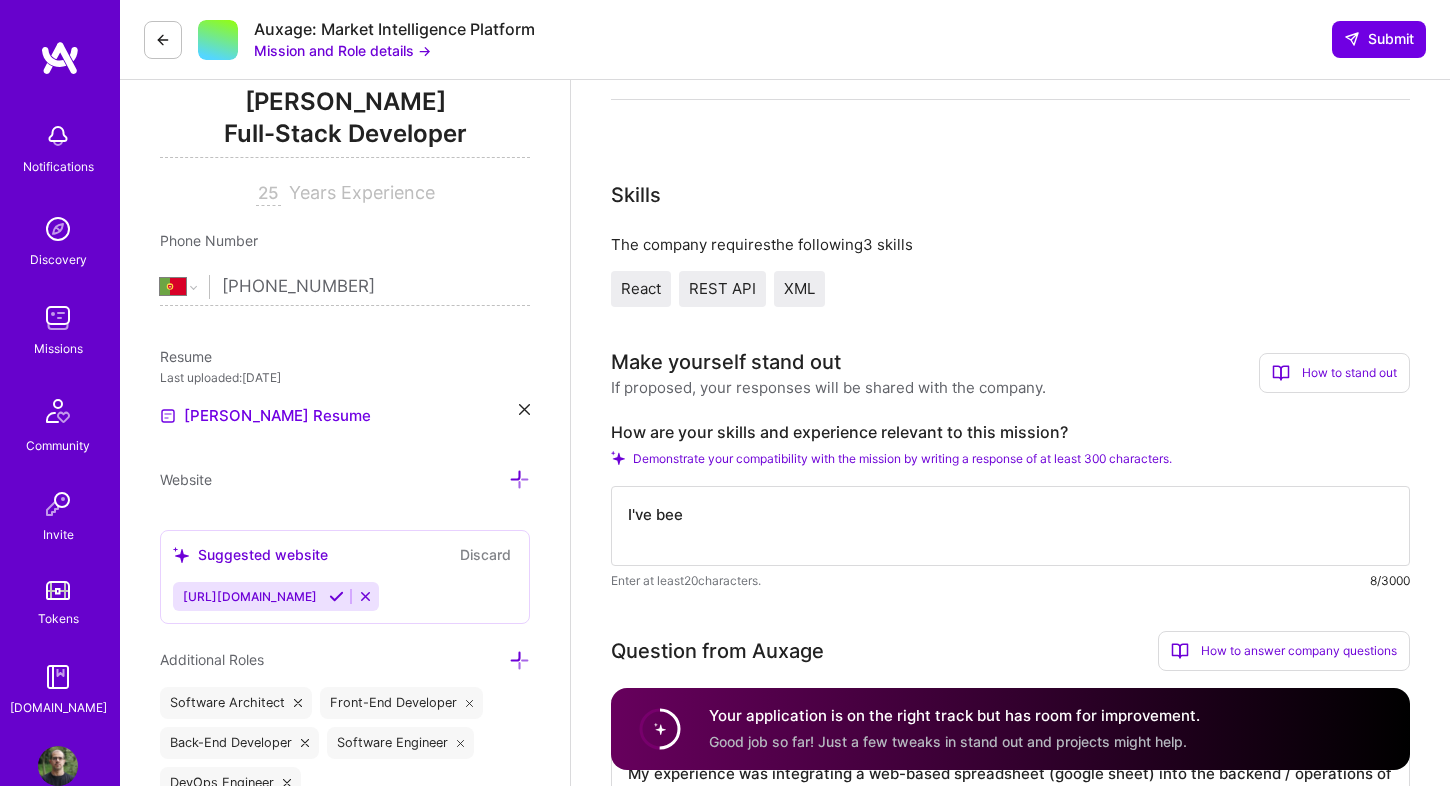 type on "I've" 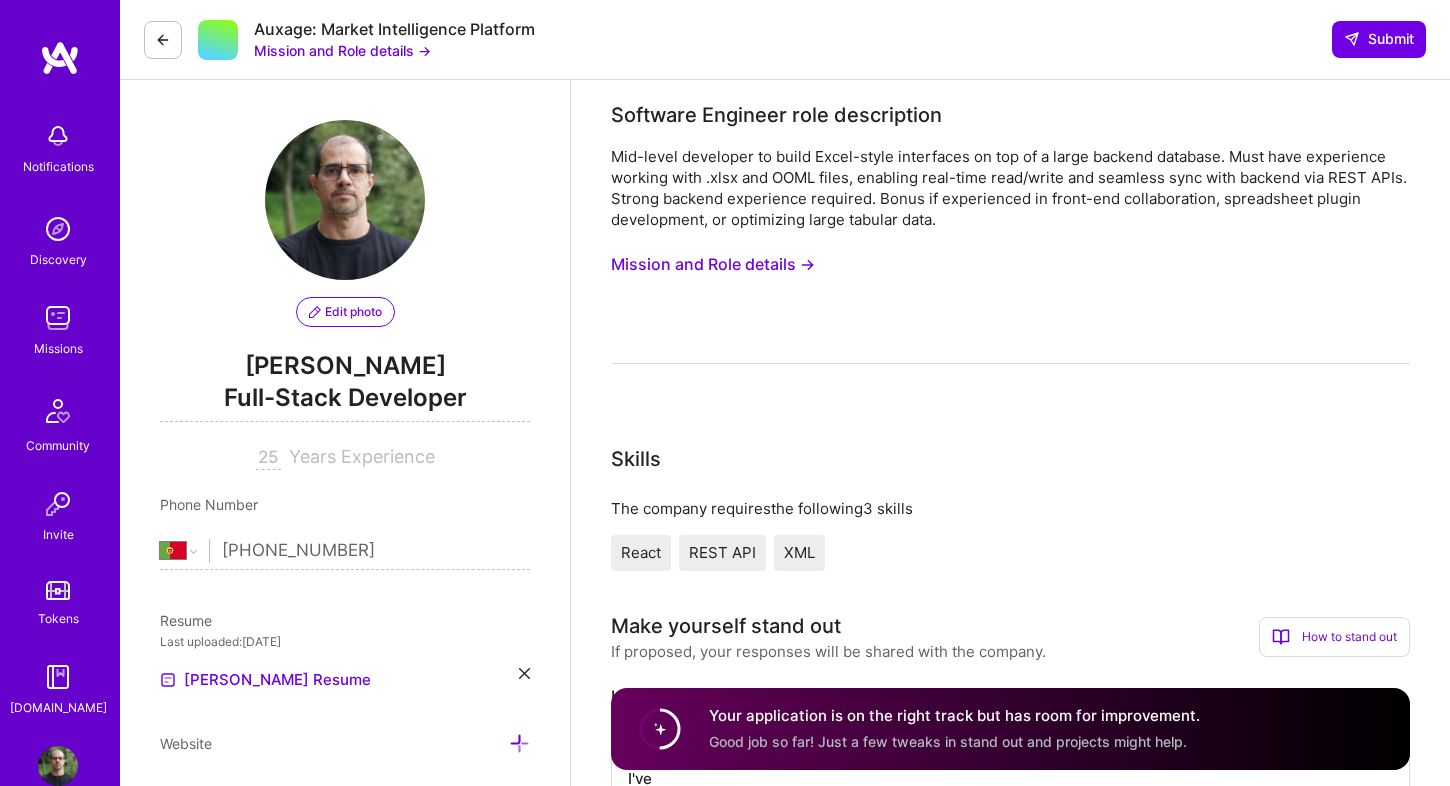 select on "PT" 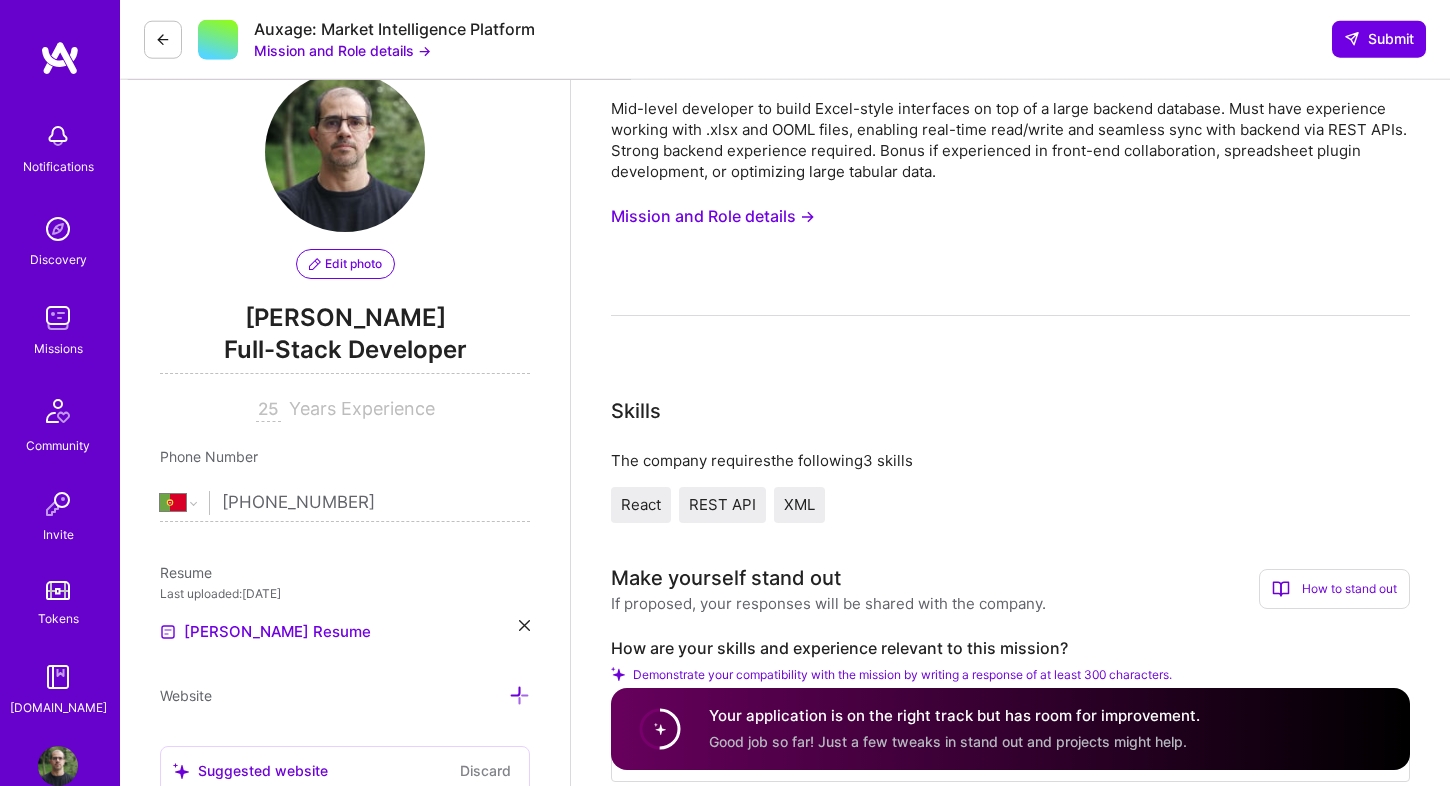 scroll, scrollTop: 0, scrollLeft: 0, axis: both 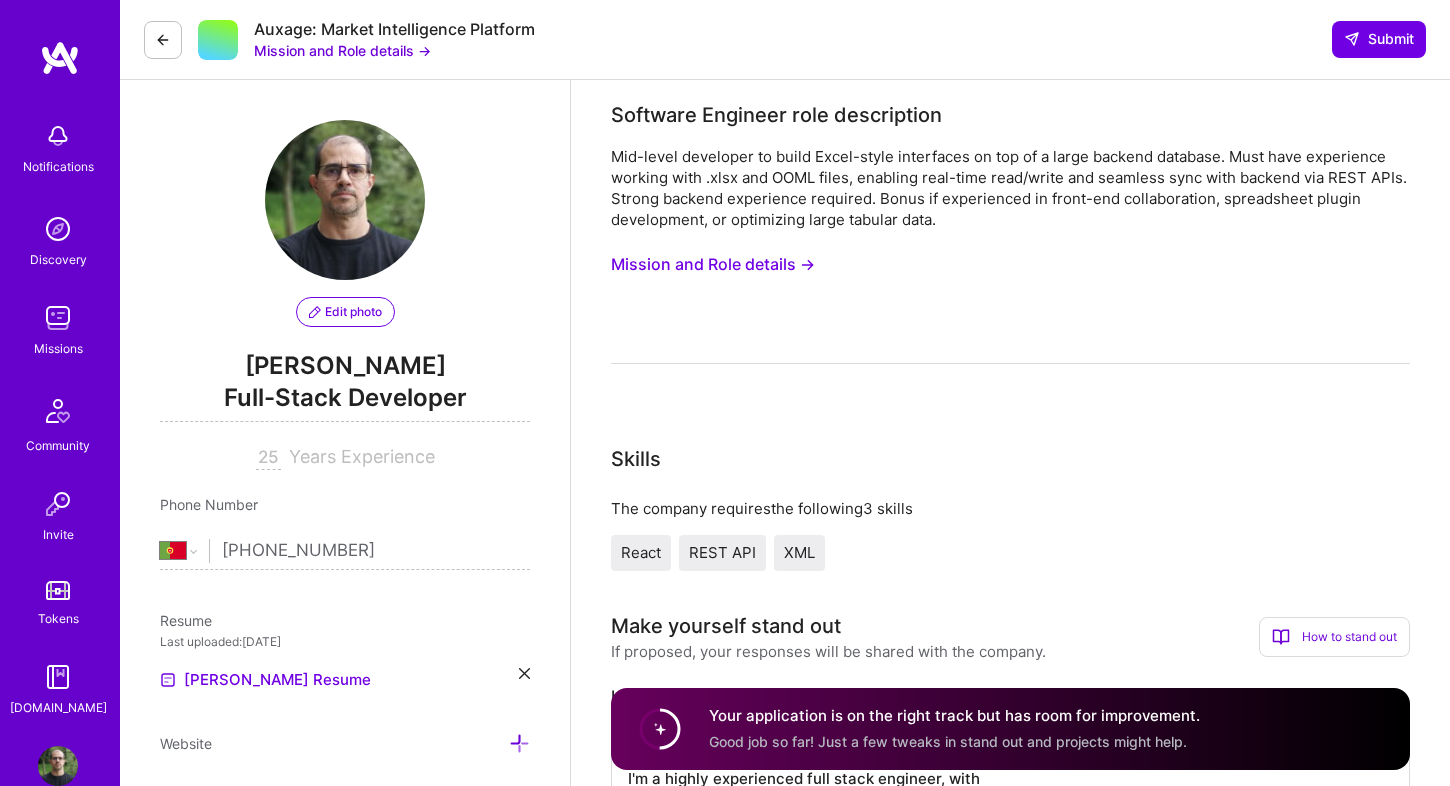click on "Mission and Role details →" at bounding box center (713, 264) 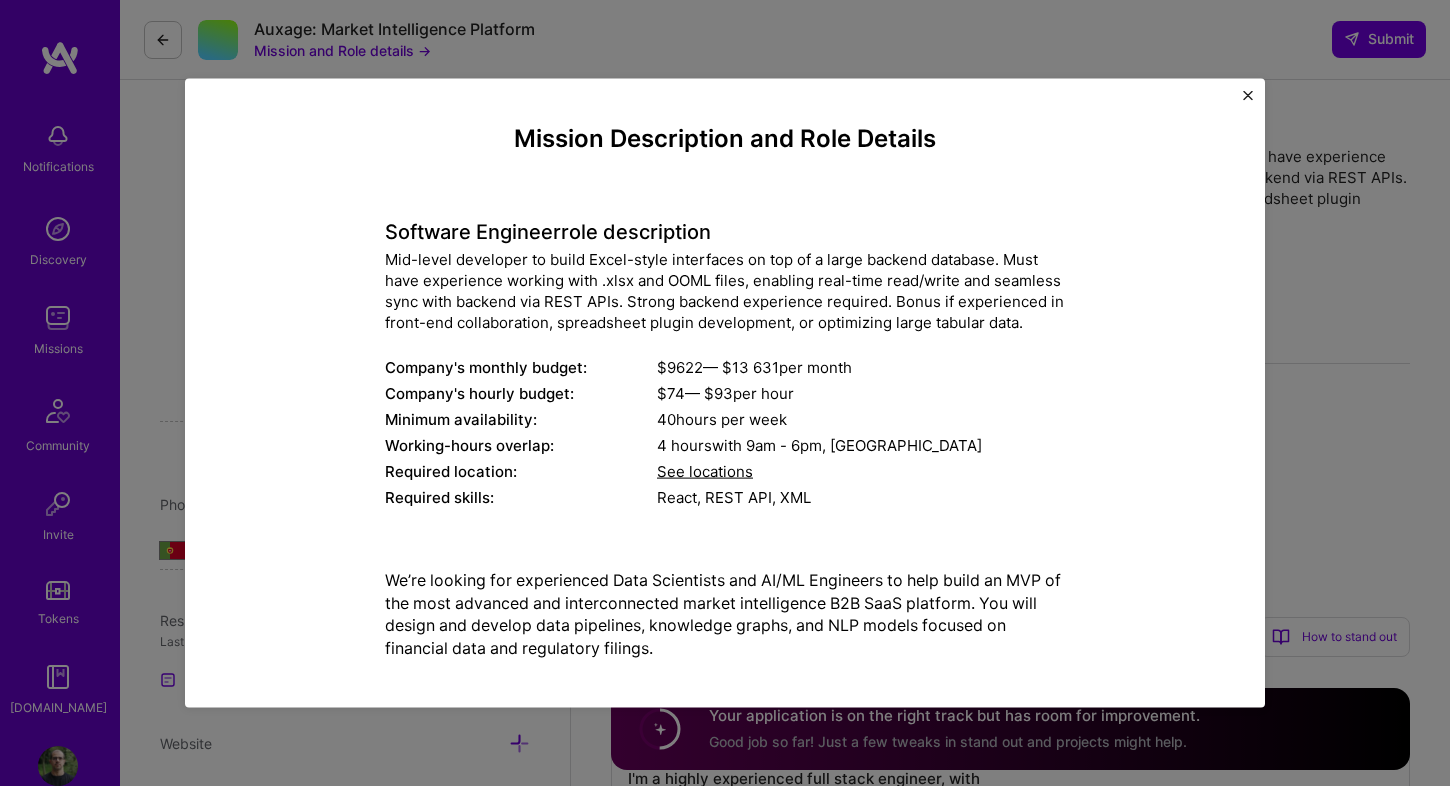 click on "Mid-level developer to build Excel-style interfaces on top of a large backend database. Must have experience working with .xlsx and OOML files, enabling real-time read/write and seamless sync with backend via REST APIs. Strong backend experience required. Bonus if experienced in front-end collaboration, spreadsheet plugin development, or optimizing large tabular data." at bounding box center (725, 291) 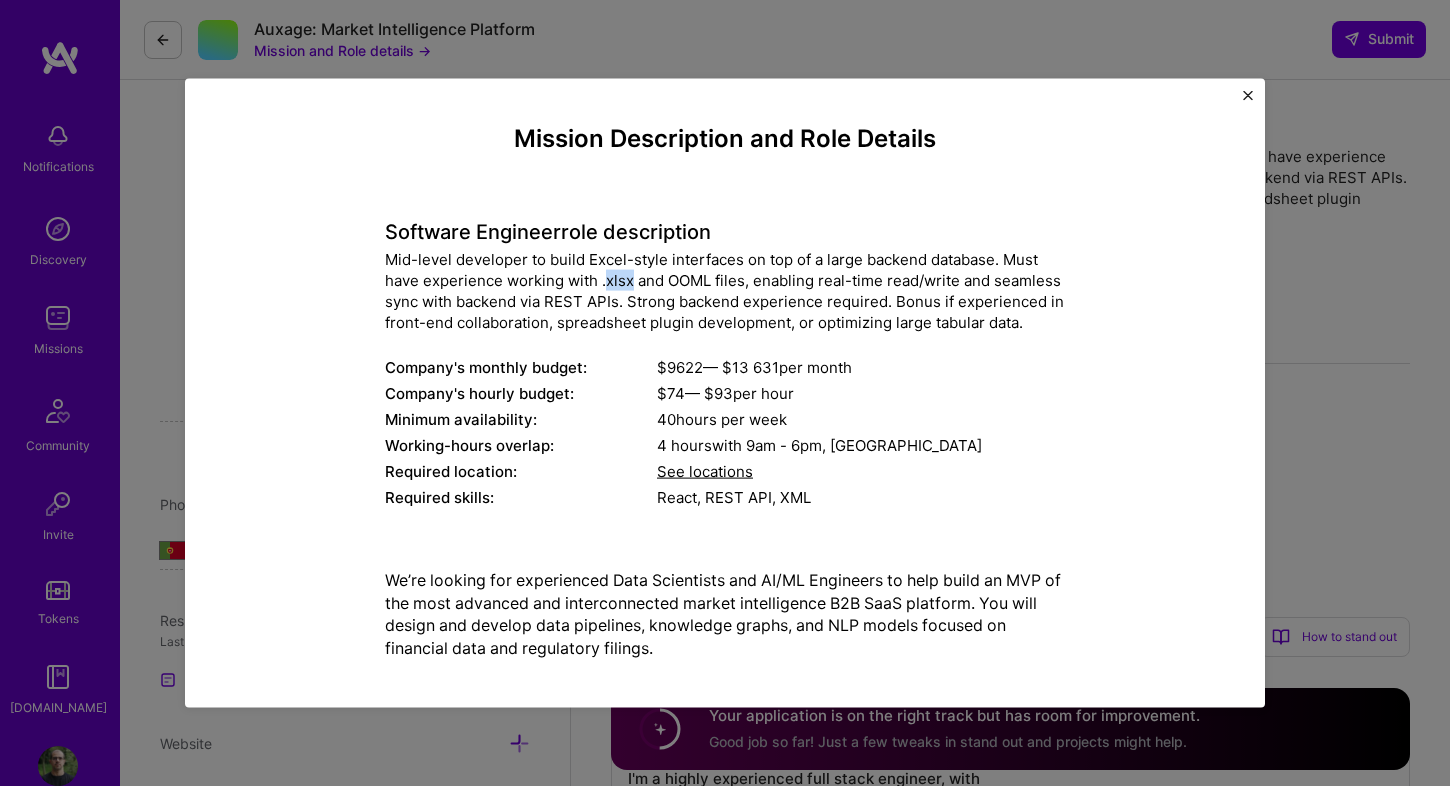 click on "Mid-level developer to build Excel-style interfaces on top of a large backend database. Must have experience working with .xlsx and OOML files, enabling real-time read/write and seamless sync with backend via REST APIs. Strong backend experience required. Bonus if experienced in front-end collaboration, spreadsheet plugin development, or optimizing large tabular data." at bounding box center [725, 291] 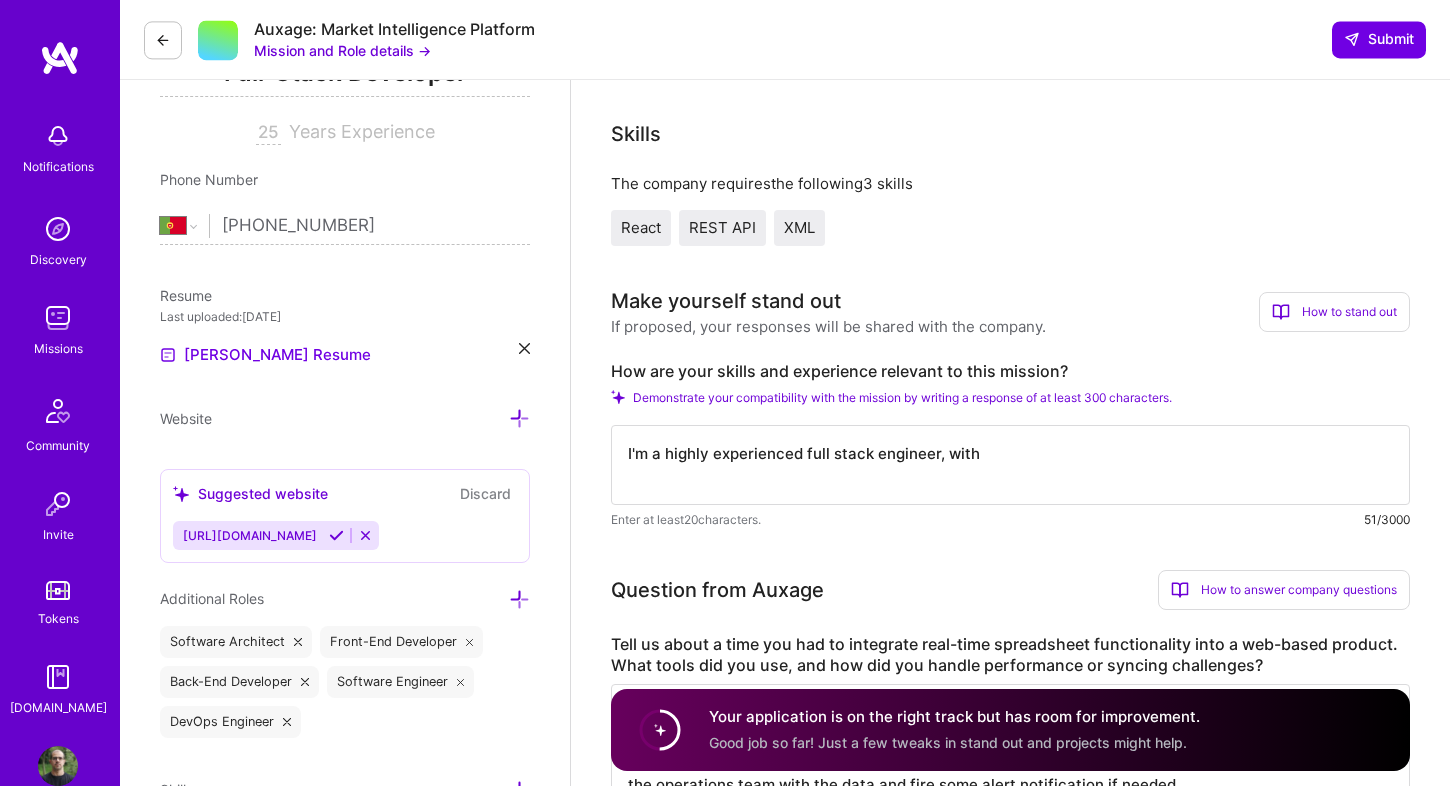 scroll, scrollTop: 396, scrollLeft: 0, axis: vertical 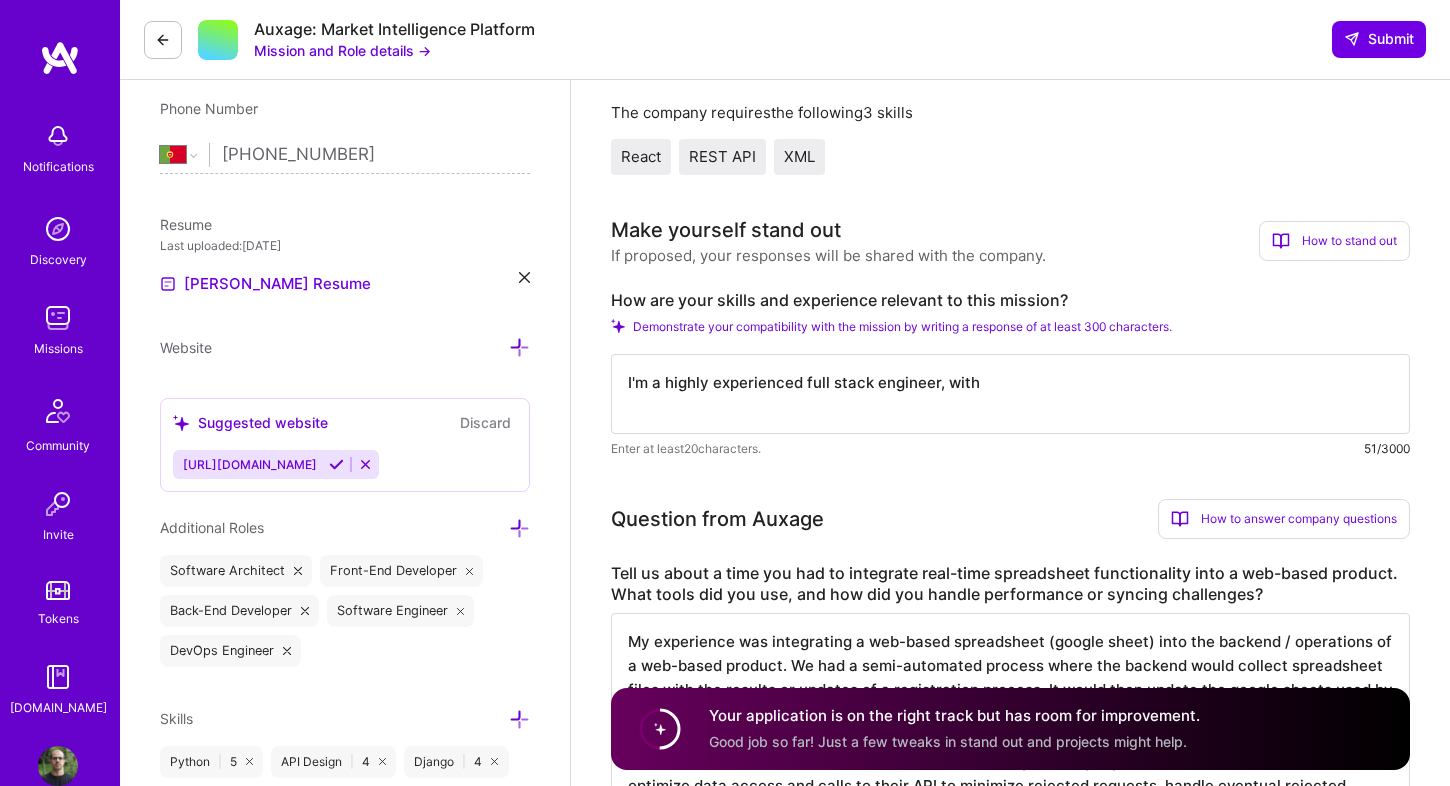 click on "I'm a highly experienced full stack engineer, with" at bounding box center [1010, 394] 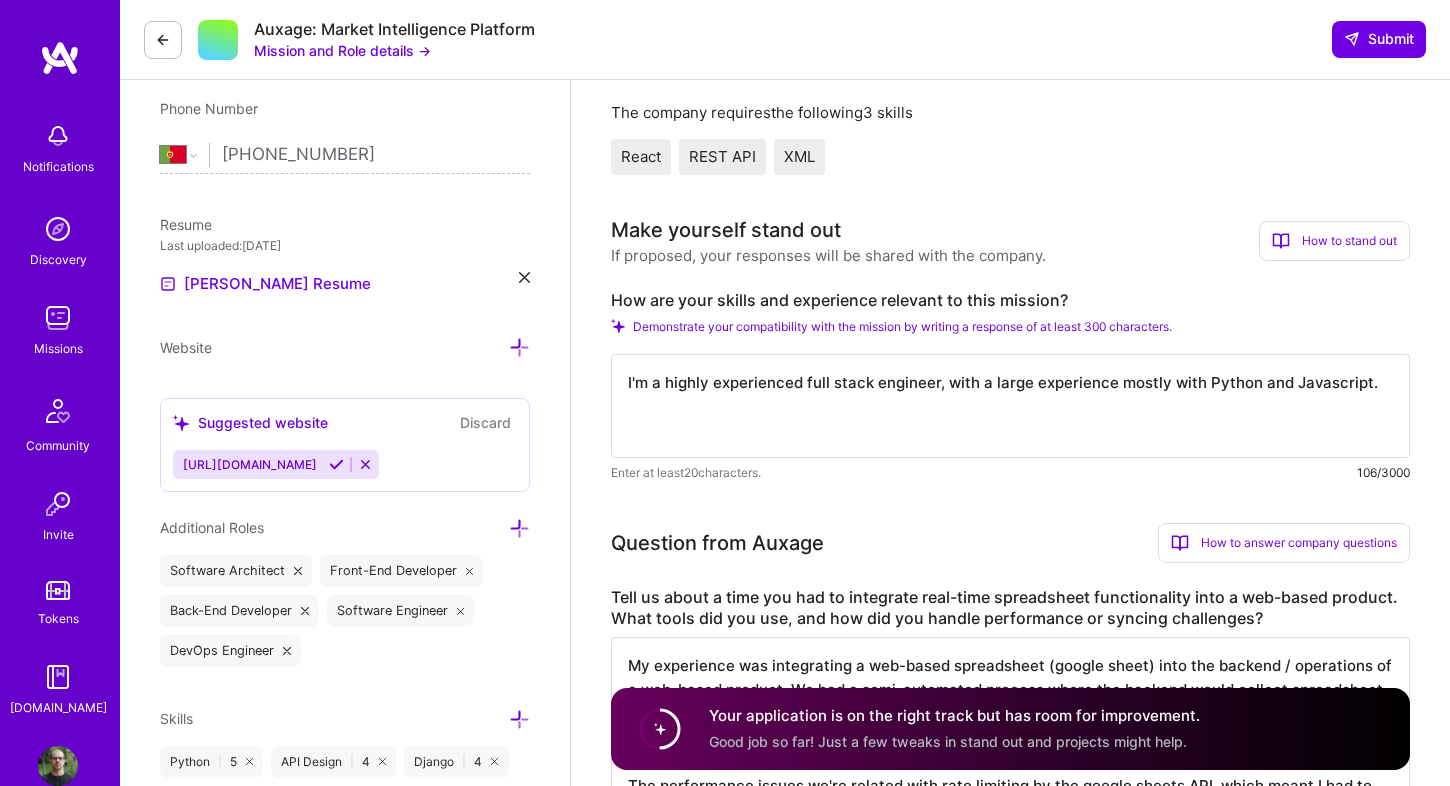paste on "xlsx" 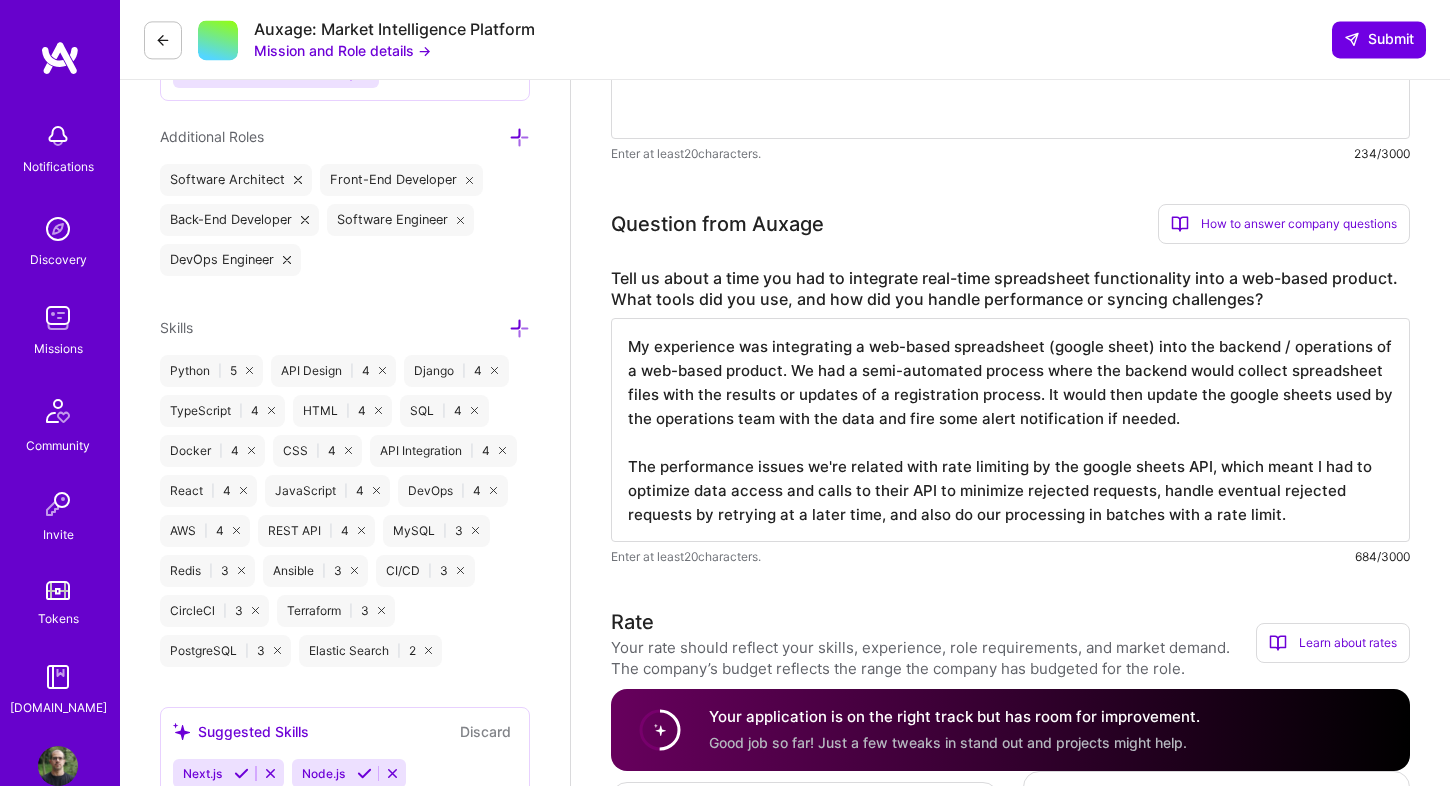 scroll, scrollTop: 792, scrollLeft: 0, axis: vertical 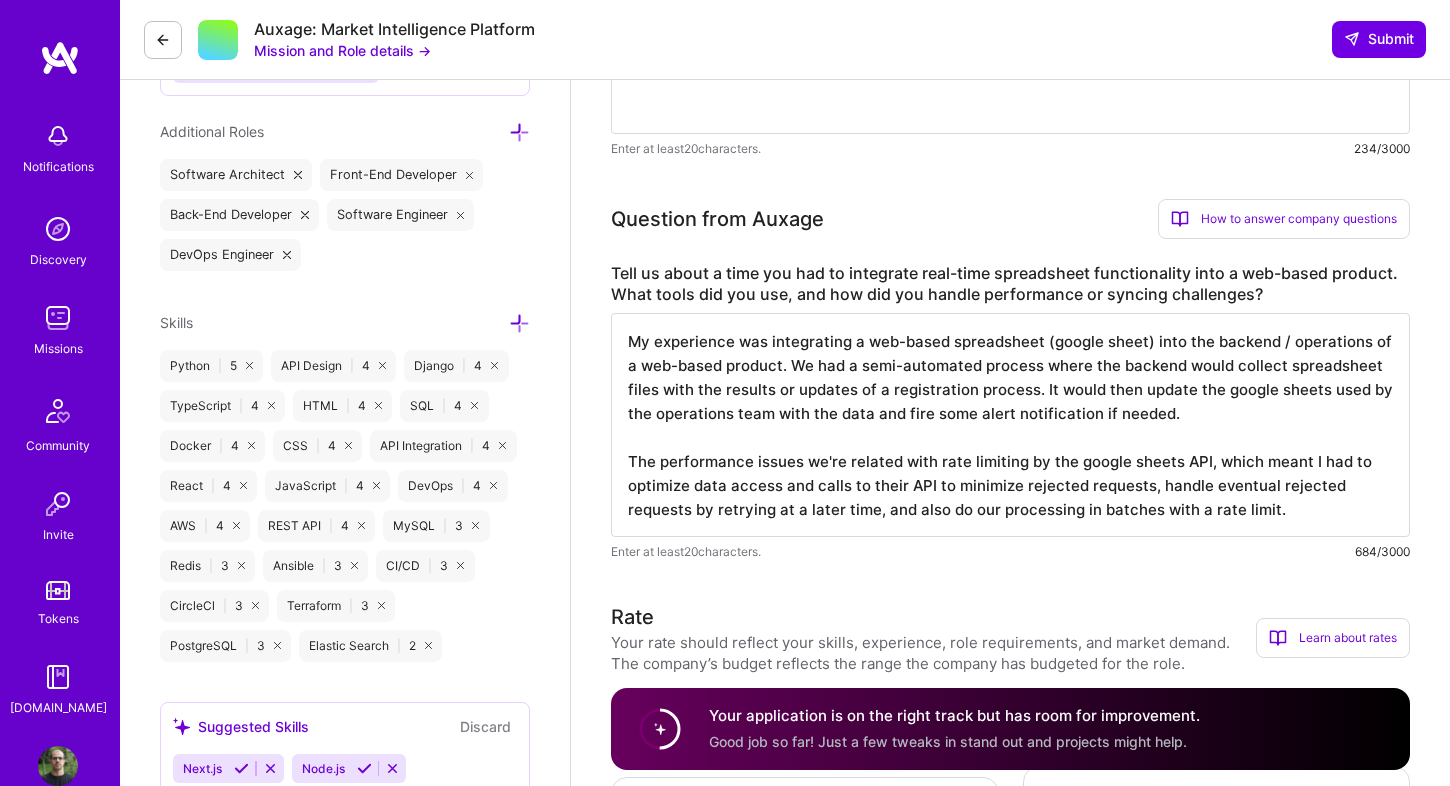 type on "I'm a highly experienced full stack engineer, with a large experience mostly with Python and Javascript.
I've developed rest apis in several projects, and also developed integrations with several 3rd party APIs using XML and JSON." 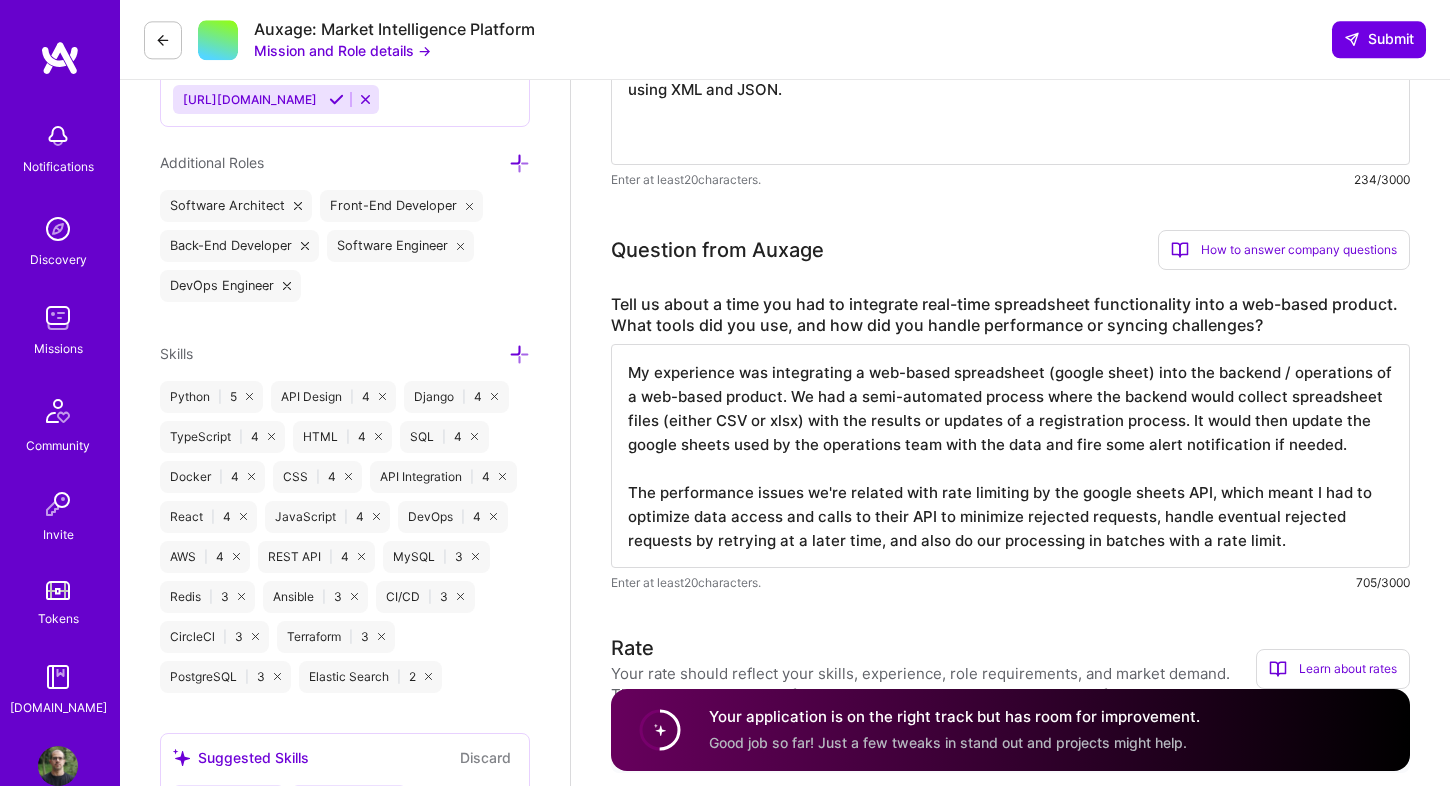 scroll, scrollTop: 528, scrollLeft: 0, axis: vertical 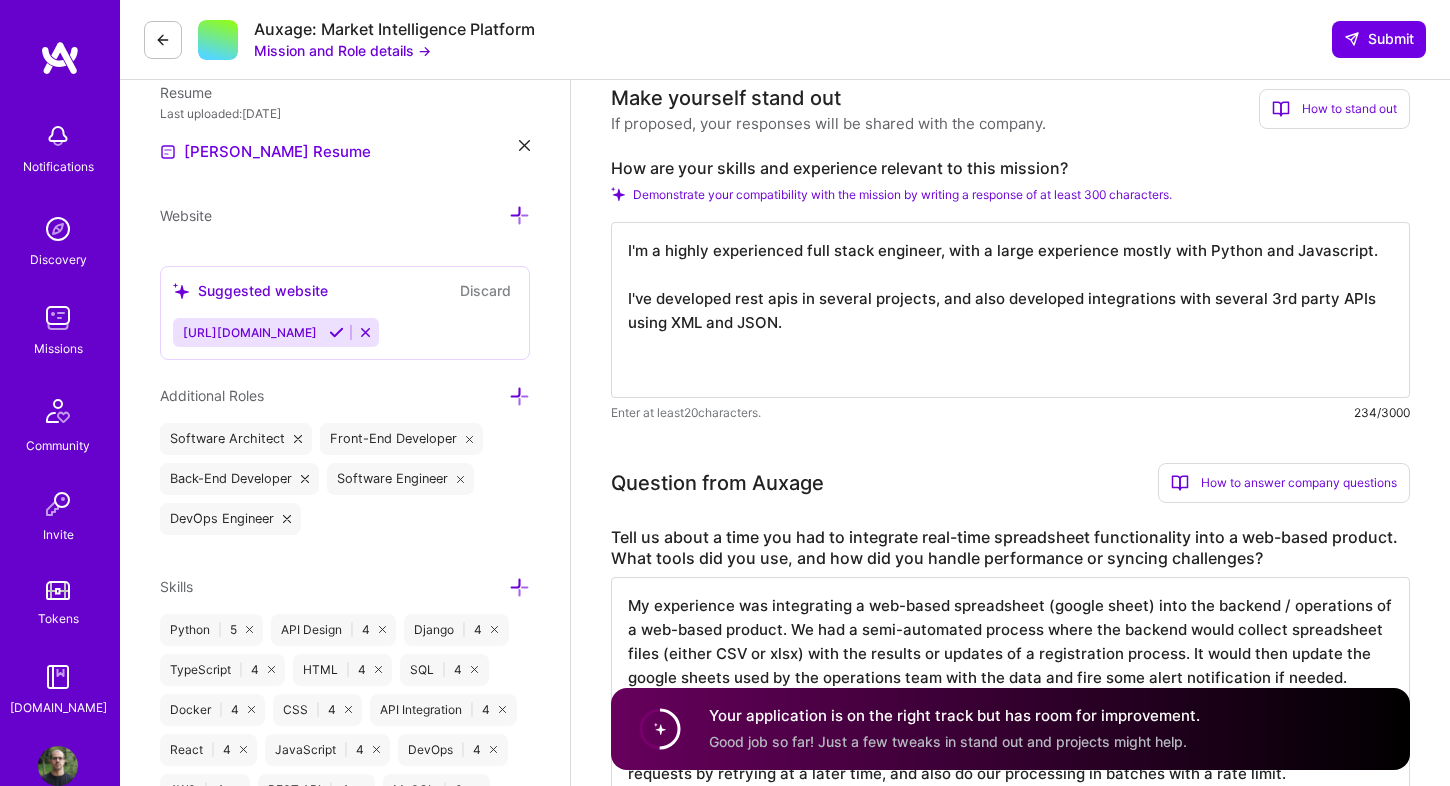 type on "My experience was integrating a web-based spreadsheet (google sheet) into the backend / operations of a web-based product. We had a semi-automated process where the backend would collect spreadsheet files (either CSV or xlsx) with the results or updates of a registration process. It would then update the google sheets used by the operations team with the data and fire some alert notification if needed.
The performance issues we're related with rate limiting by the google sheets API, which meant I had to optimize data access and calls to their API to minimize rejected requests, handle eventual rejected requests by retrying at a later time, and also do our processing in batches with a rate limit." 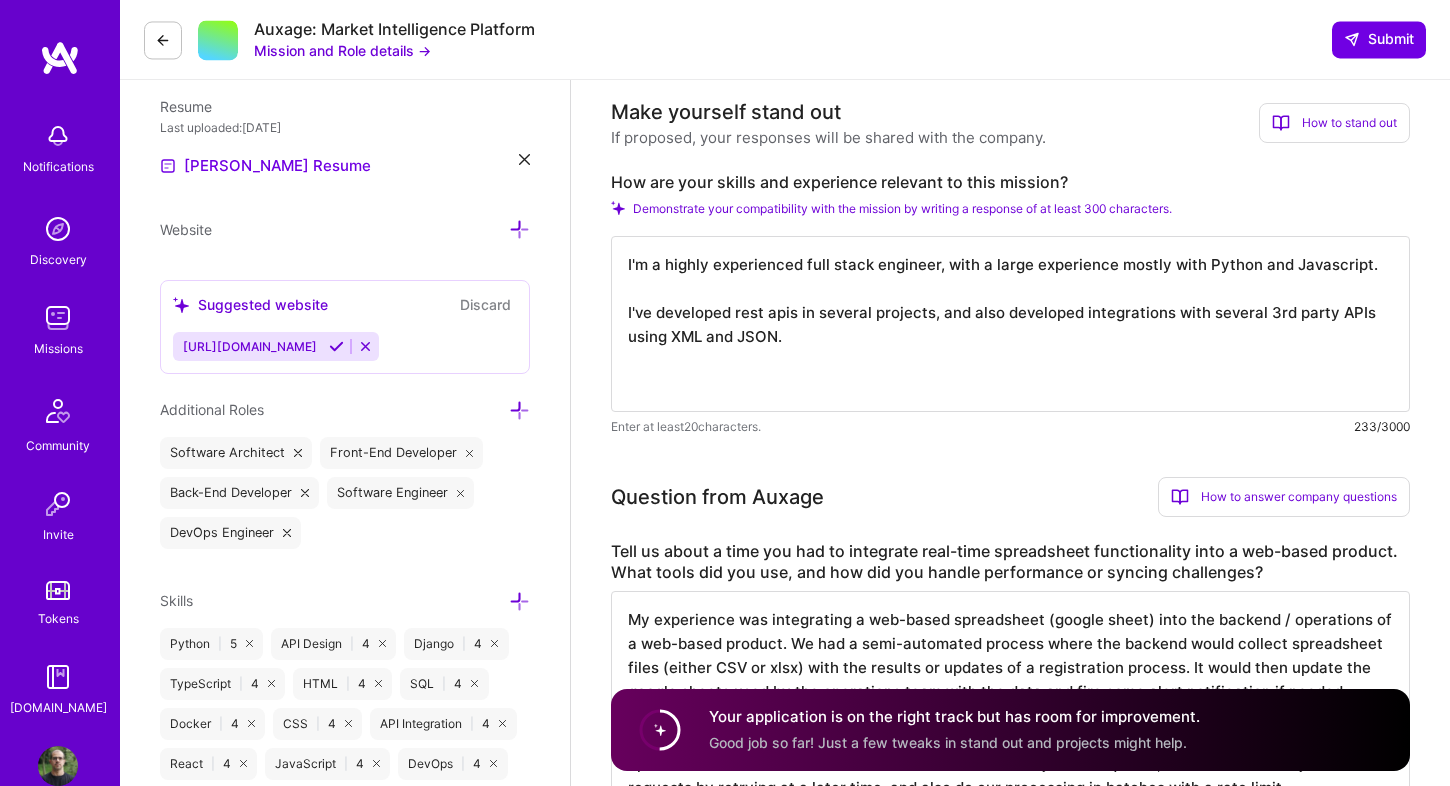 scroll, scrollTop: 396, scrollLeft: 0, axis: vertical 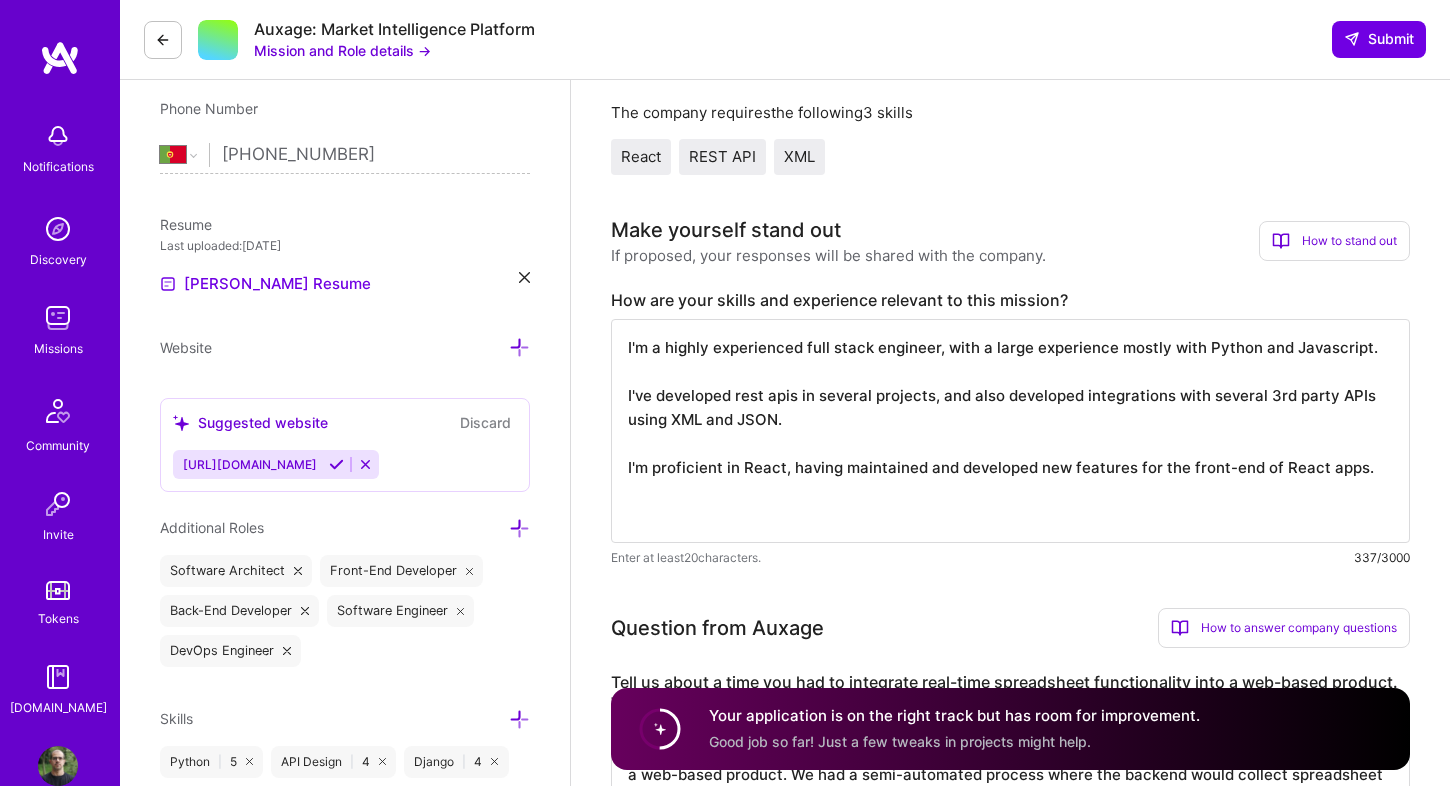 click on "I'm a highly experienced full stack engineer, with a large experience mostly with Python and Javascript.
I've developed rest apis in several projects, and also developed integrations with several 3rd party APIs using XML and JSON.
I'm proficient in React, having maintained and developed new features for the front-end of React apps." at bounding box center (1010, 431) 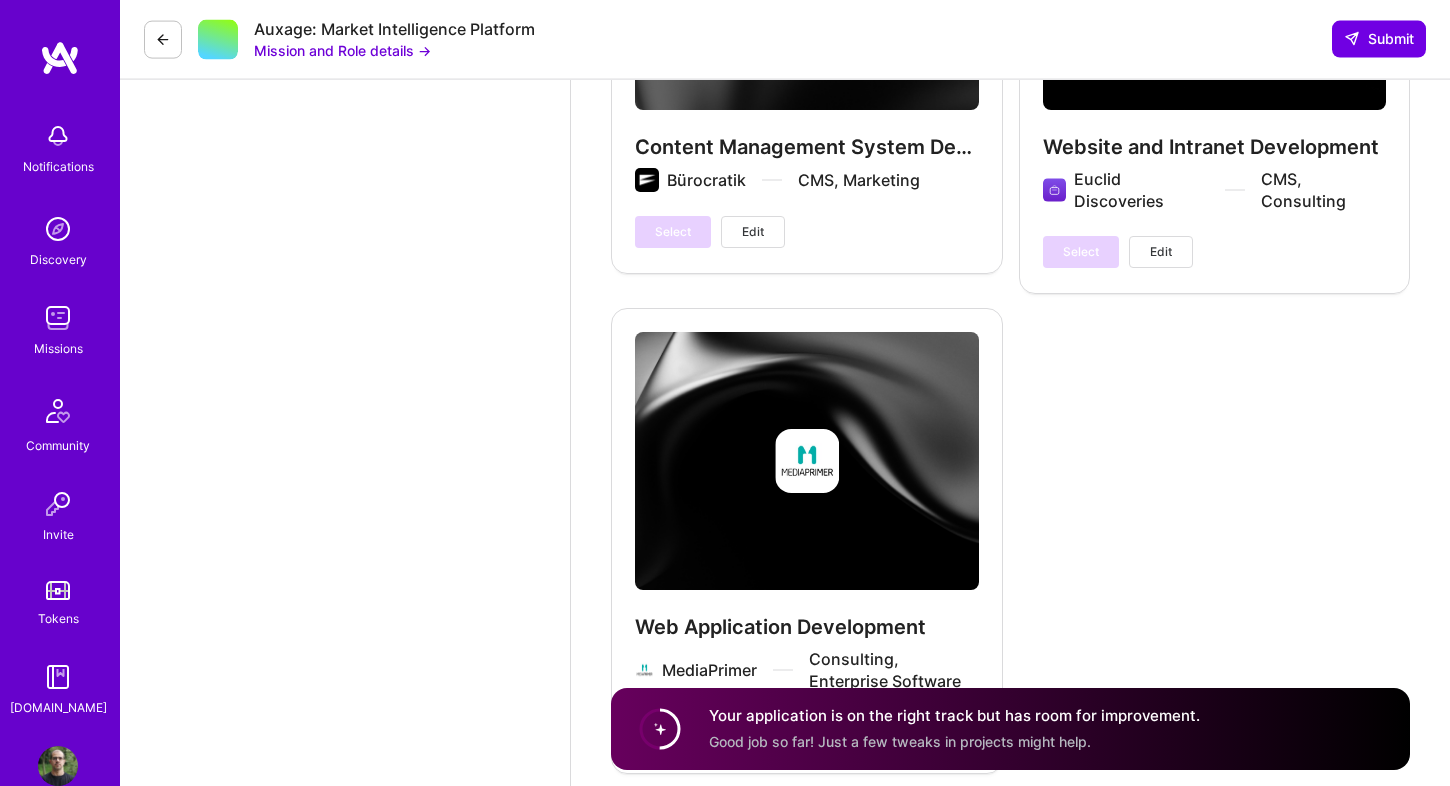 scroll, scrollTop: 5974, scrollLeft: 0, axis: vertical 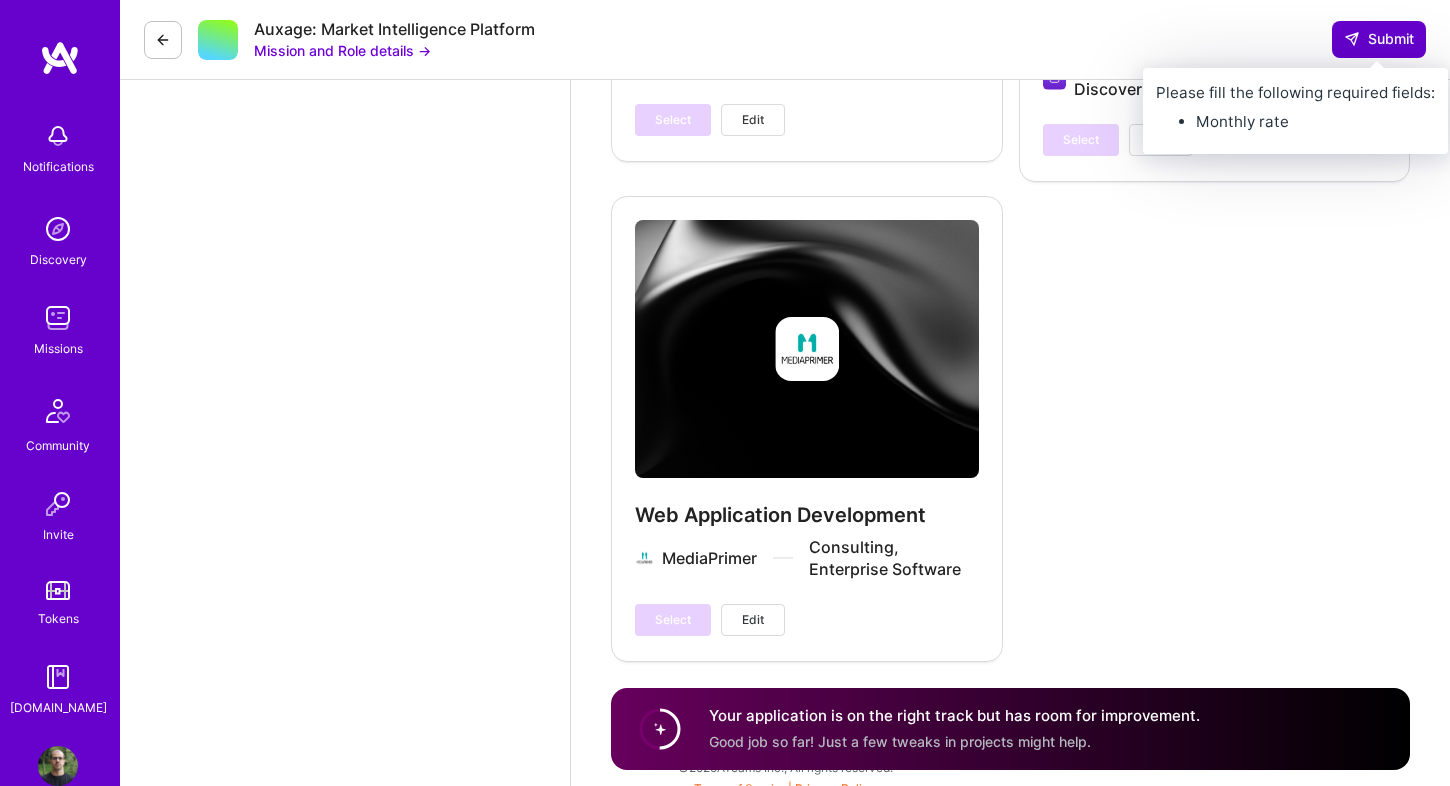 type on "I'm a highly experienced full stack engineer, with a large experience mostly with Python and Javascript.
I've developed rest apis for many projects, and also developed integrations with several 3rd party APIs using XML and JSON, and processing of many differenf file formats (.xlsx, PDF, ...).
I'm proficient in React, and lead the development if the front-end (and back-end) of a React web app for the past 4 years." 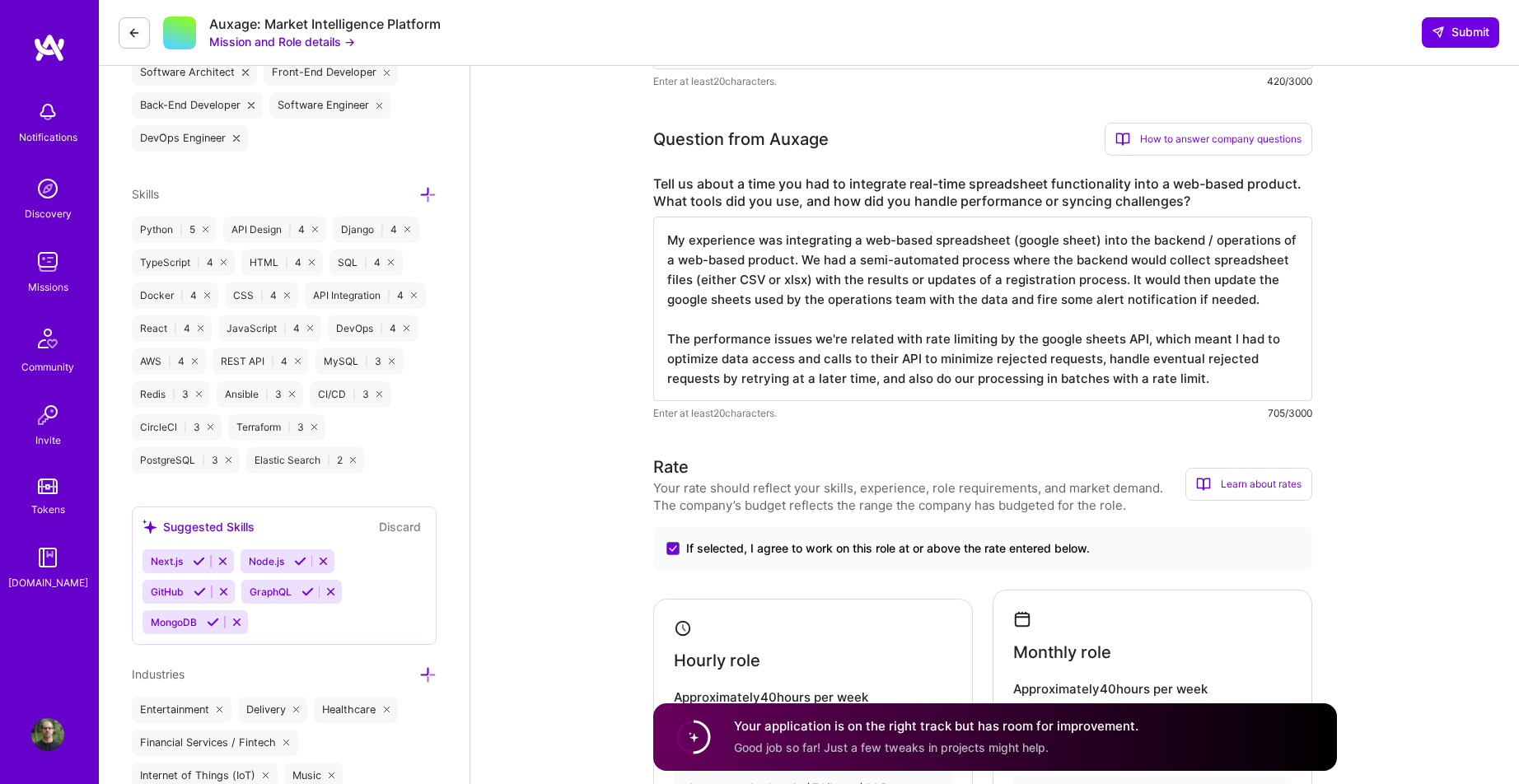 scroll, scrollTop: 1267, scrollLeft: 0, axis: vertical 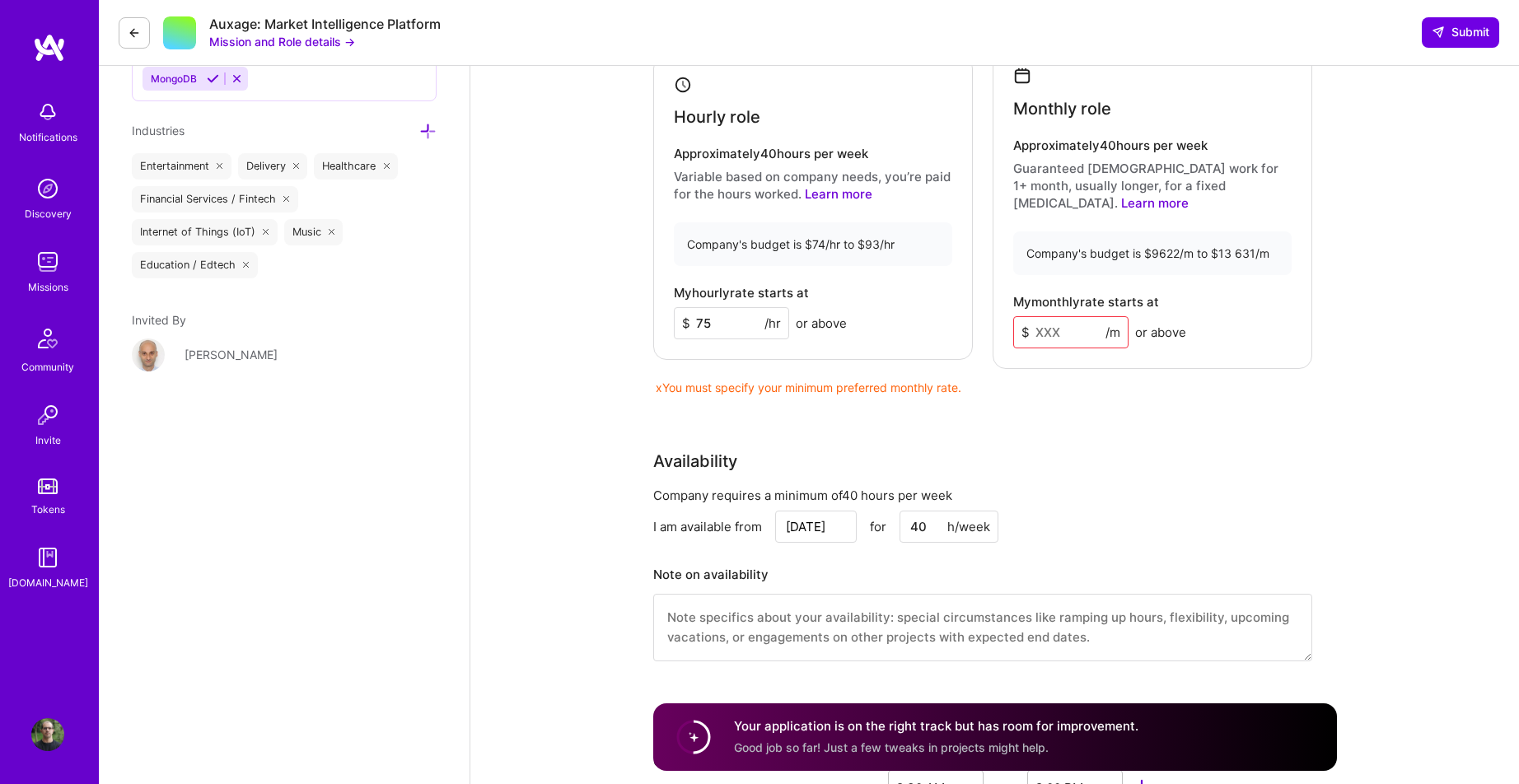 type 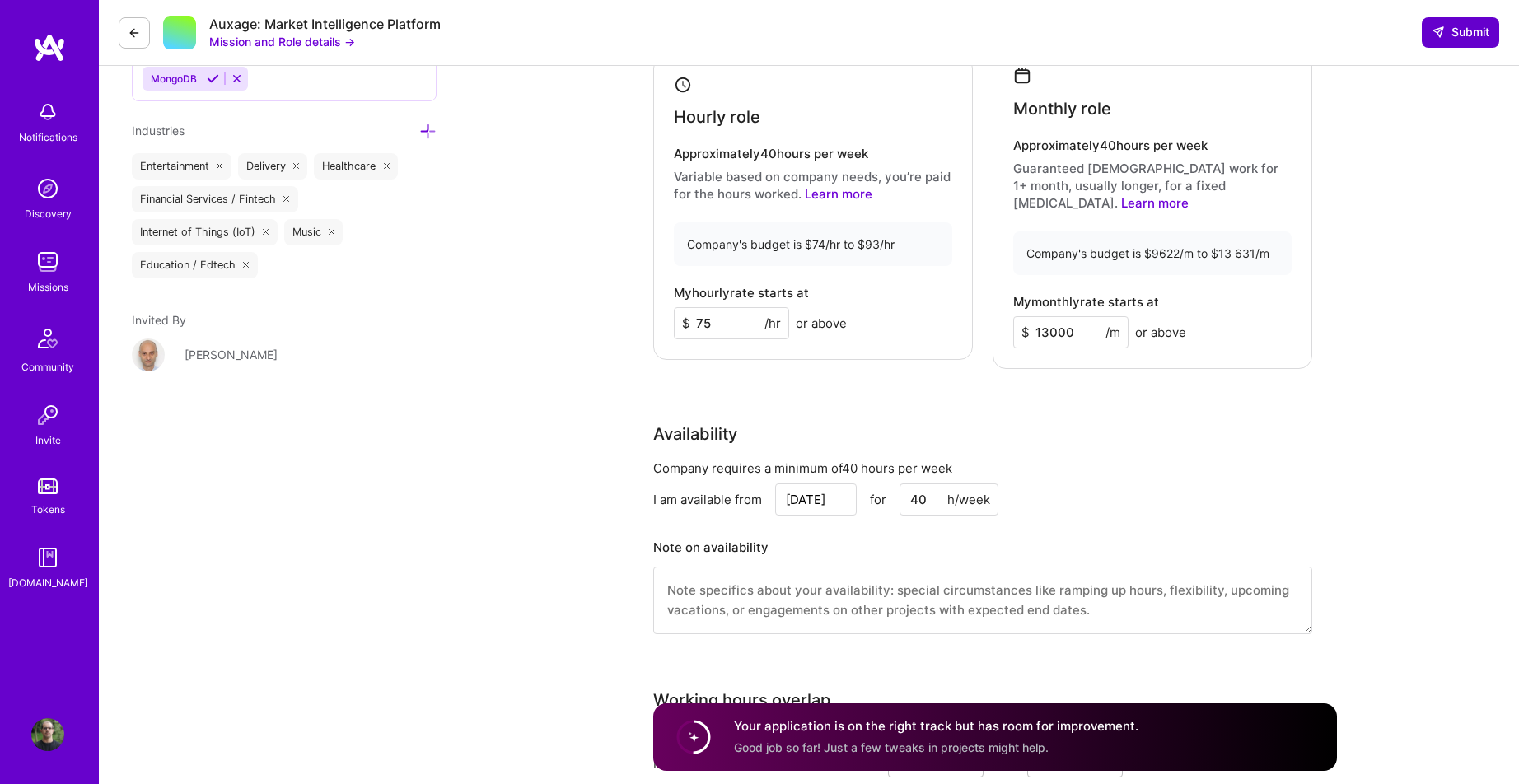 type on "13000" 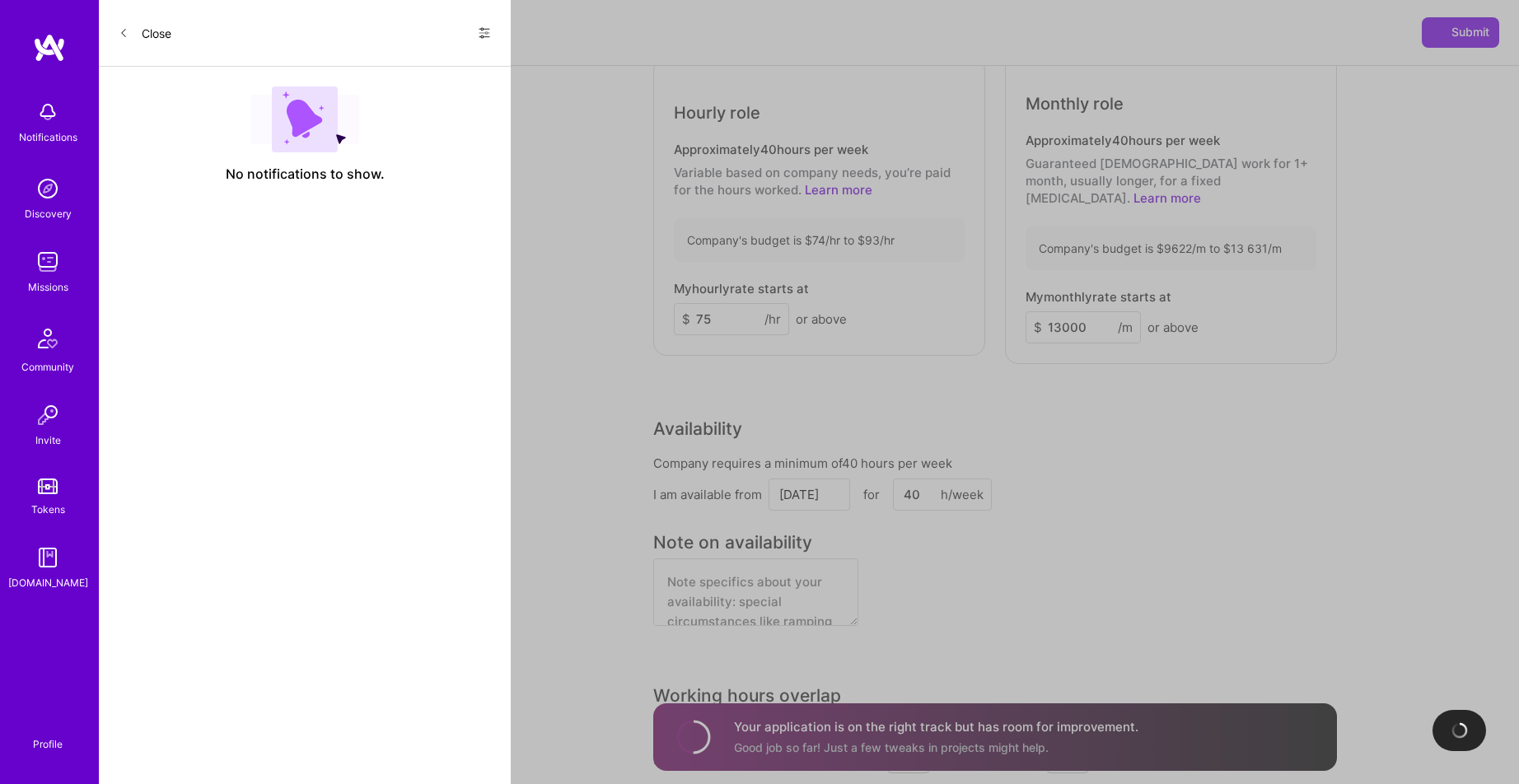 scroll, scrollTop: 0, scrollLeft: 0, axis: both 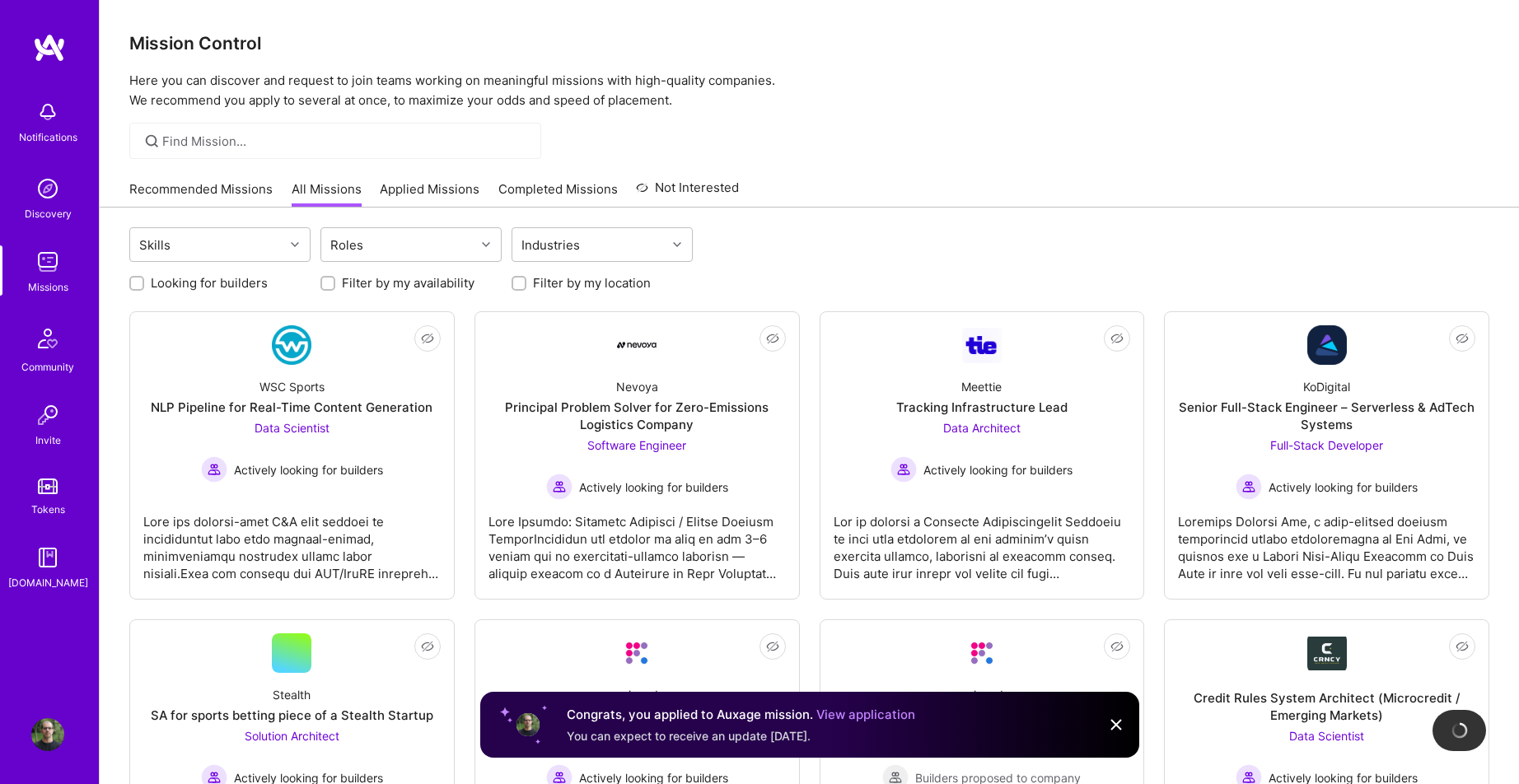 click on "Applied Missions" at bounding box center (429, 194) 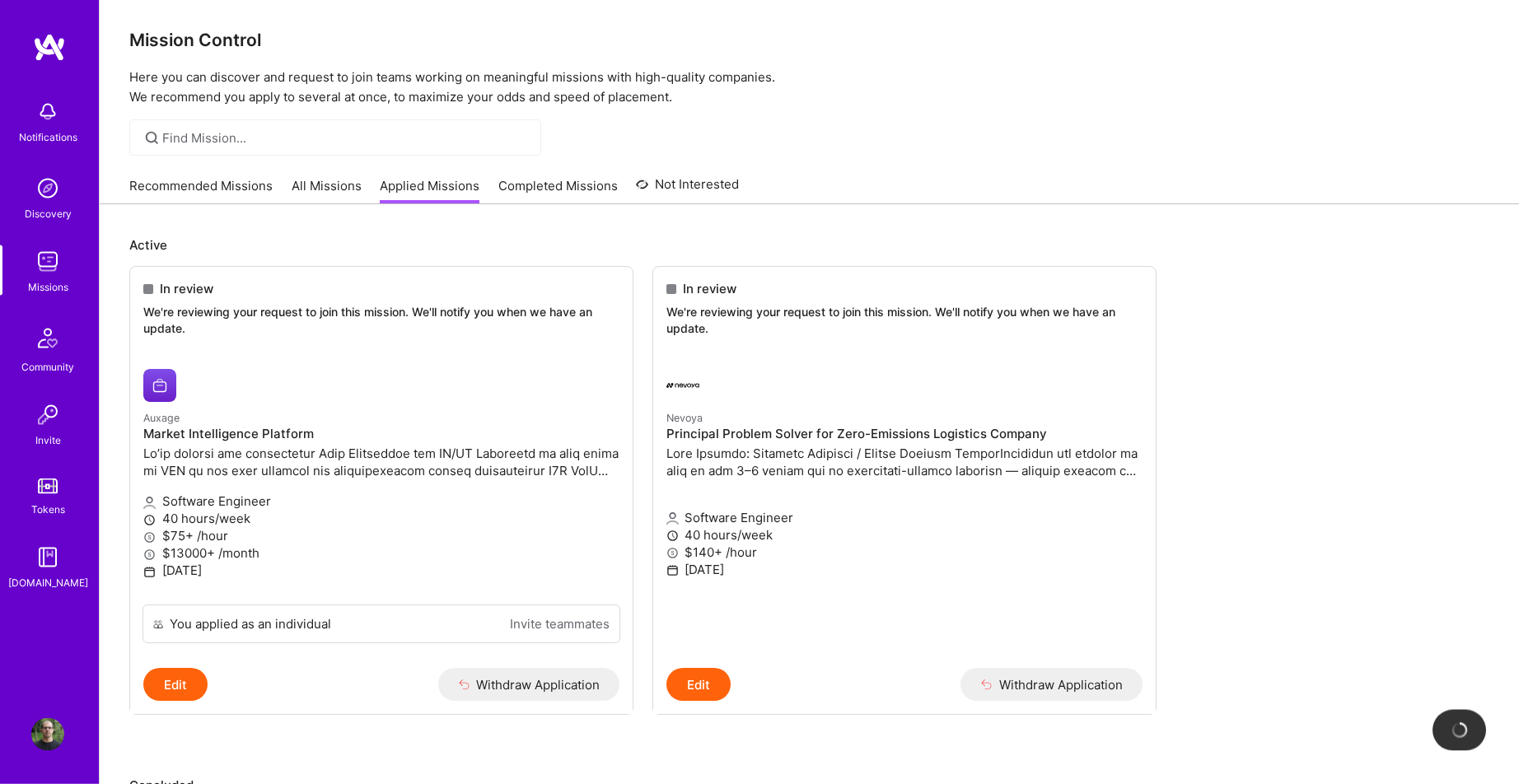 scroll, scrollTop: 0, scrollLeft: 0, axis: both 